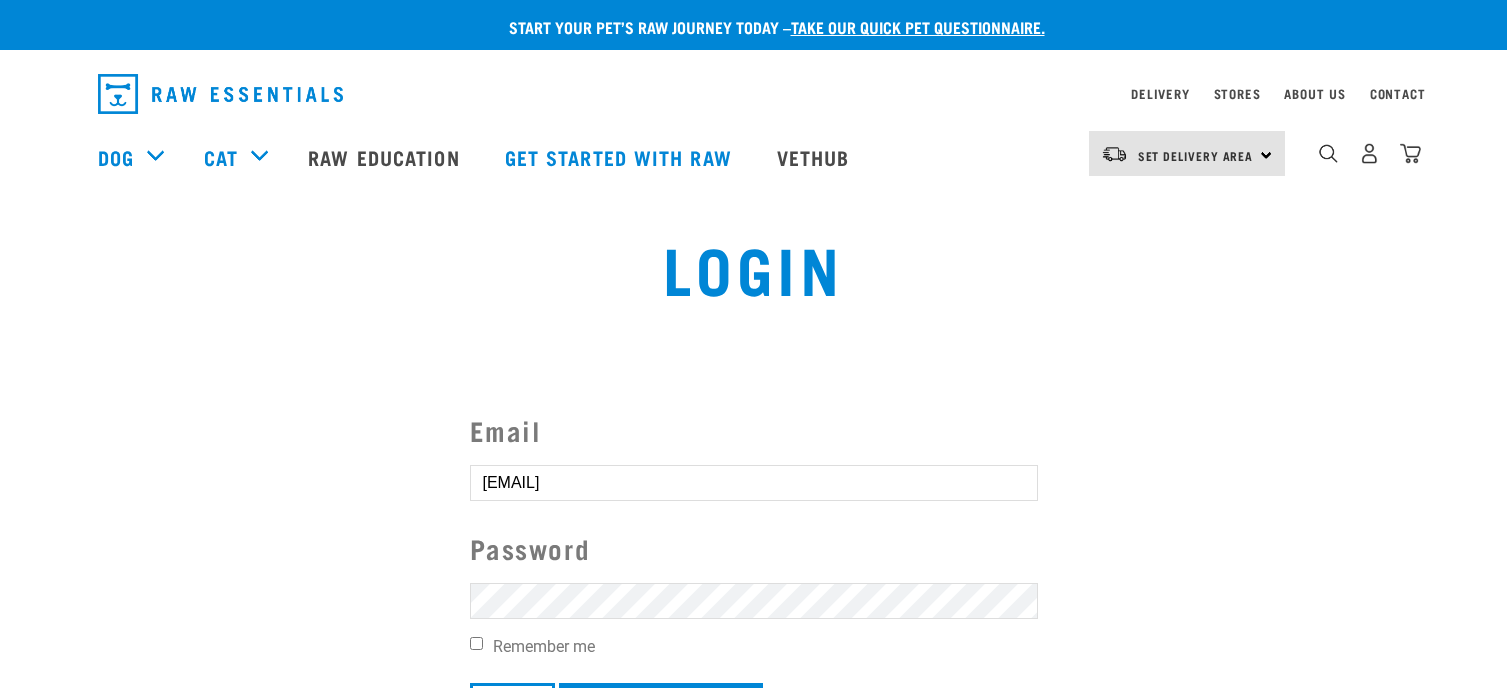 scroll, scrollTop: 0, scrollLeft: 0, axis: both 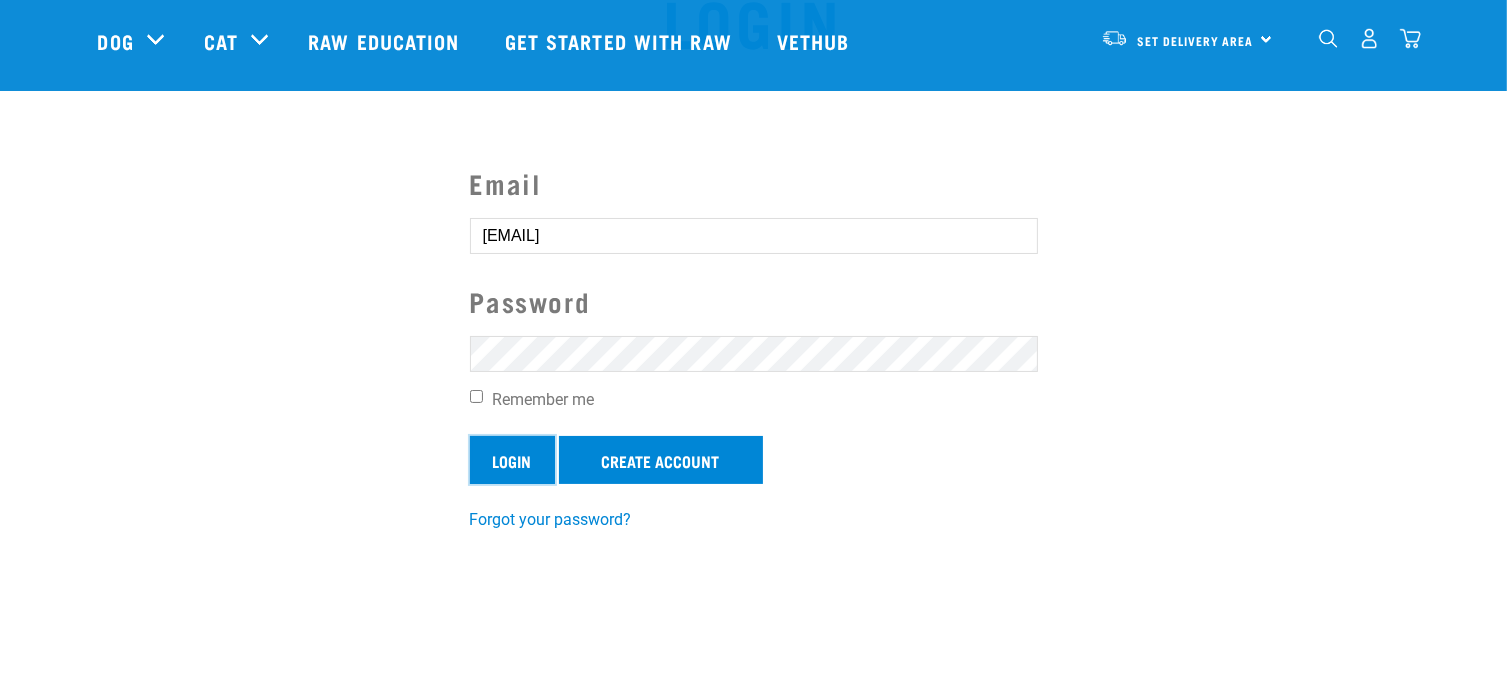 click on "Login" at bounding box center (512, 460) 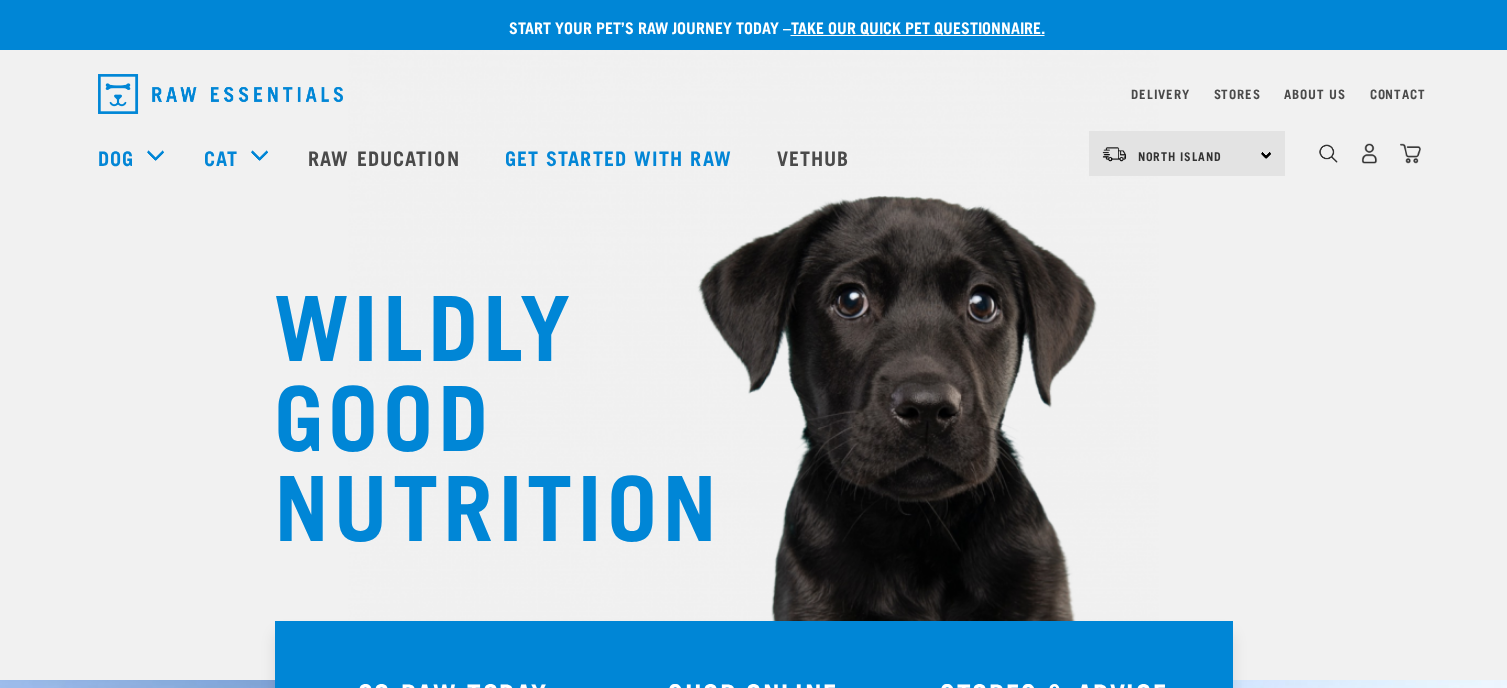 scroll, scrollTop: 0, scrollLeft: 0, axis: both 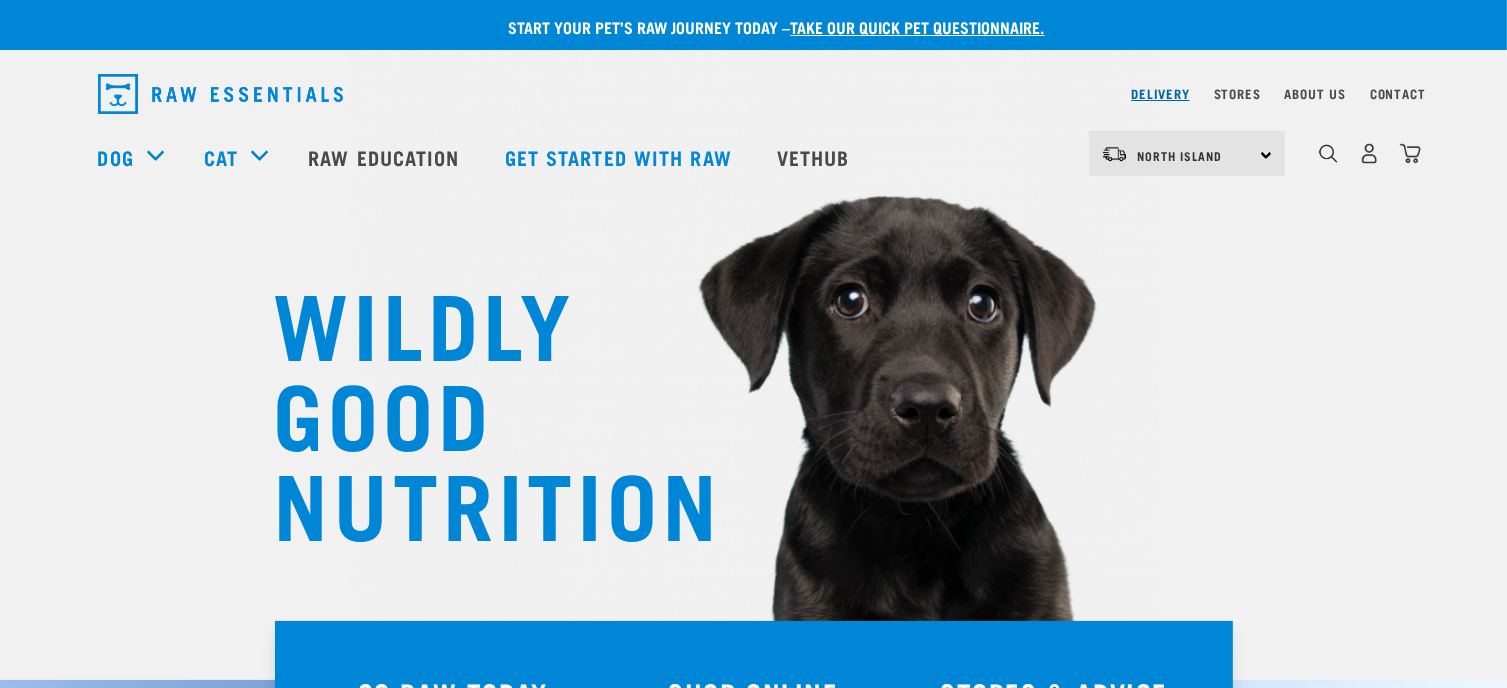 click on "Delivery" at bounding box center [1160, 93] 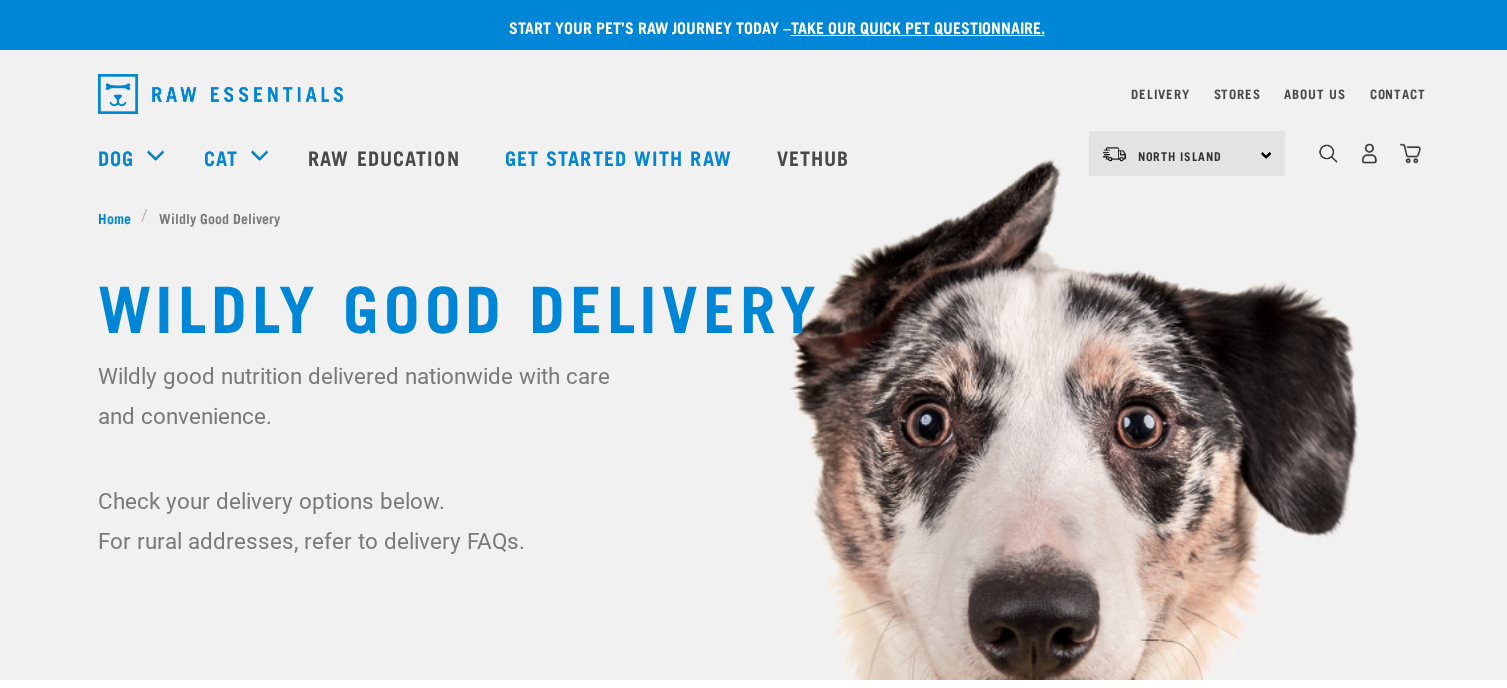 scroll, scrollTop: 0, scrollLeft: 0, axis: both 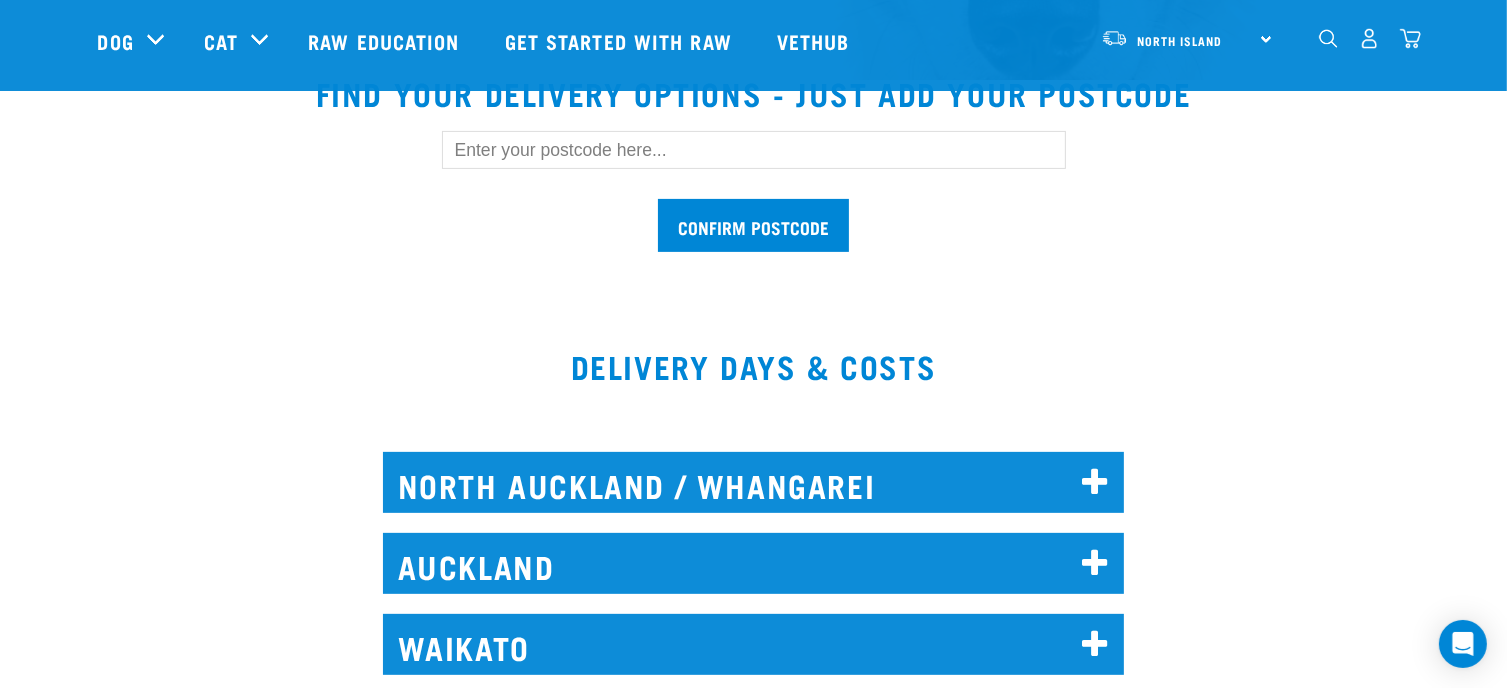 click on "NORTH AUCKLAND / WHANGAREI" at bounding box center (754, 482) 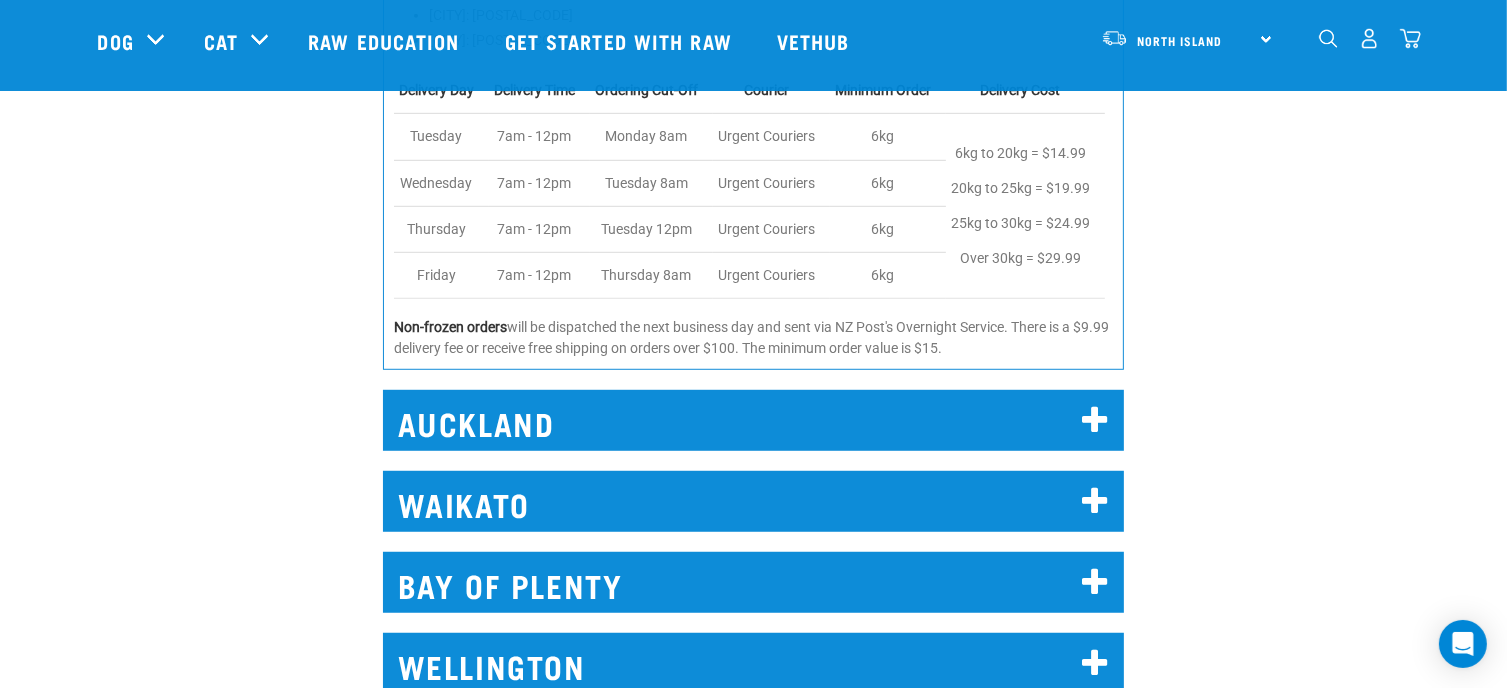 scroll, scrollTop: 1300, scrollLeft: 0, axis: vertical 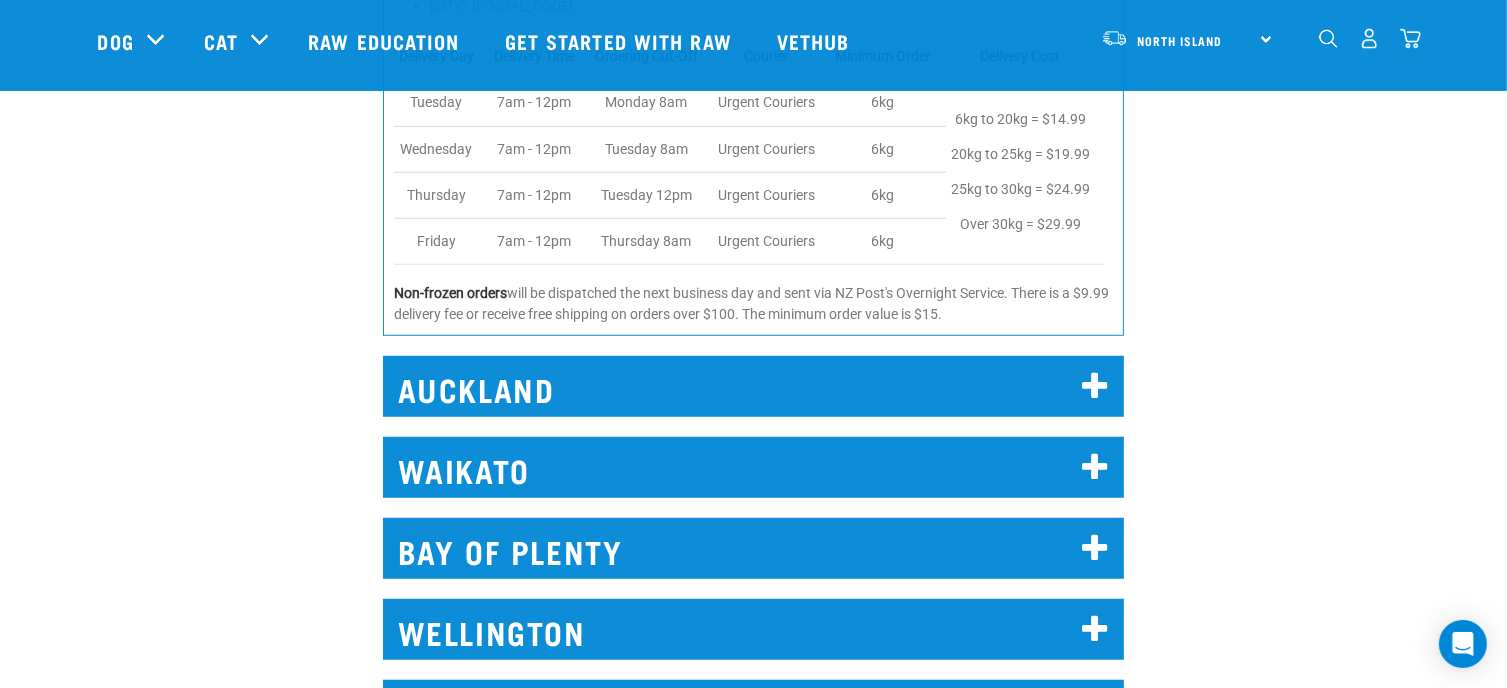 click on "AUCKLAND" at bounding box center [754, 386] 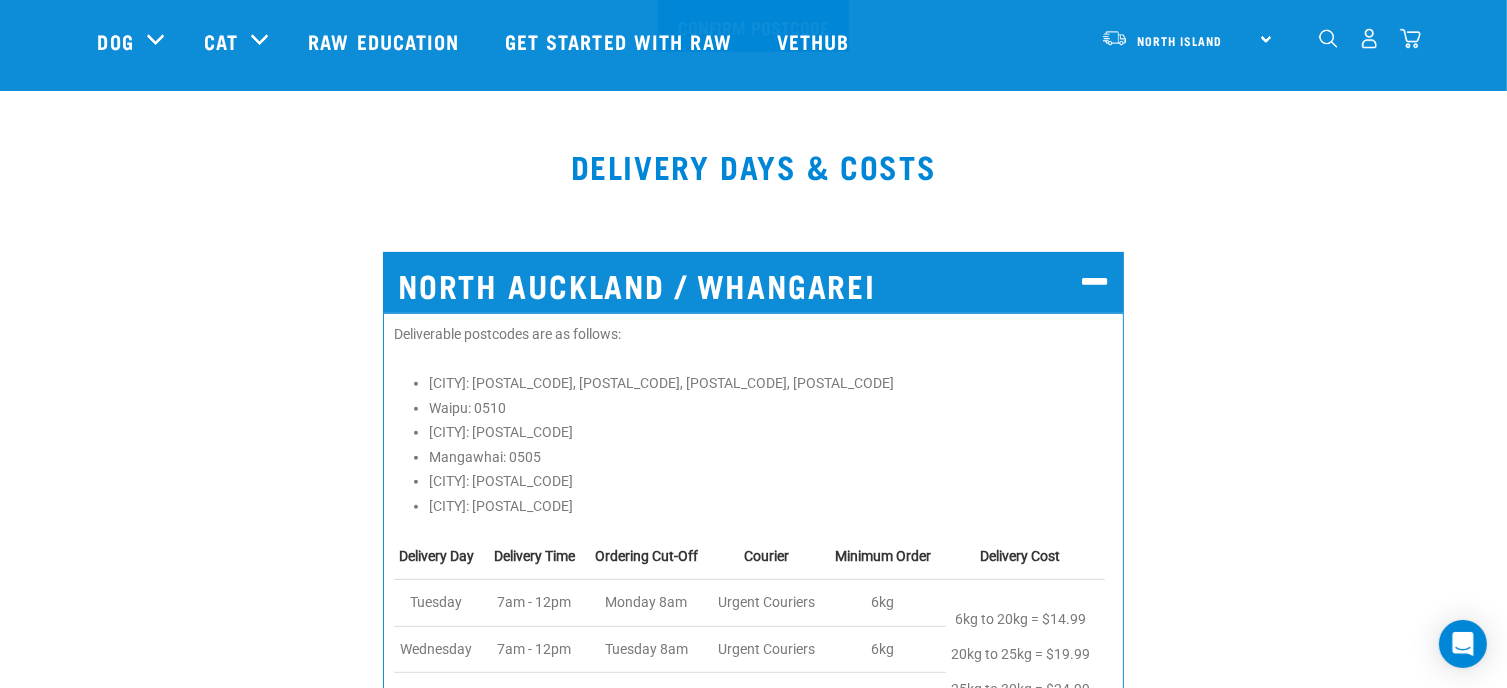 scroll, scrollTop: 0, scrollLeft: 0, axis: both 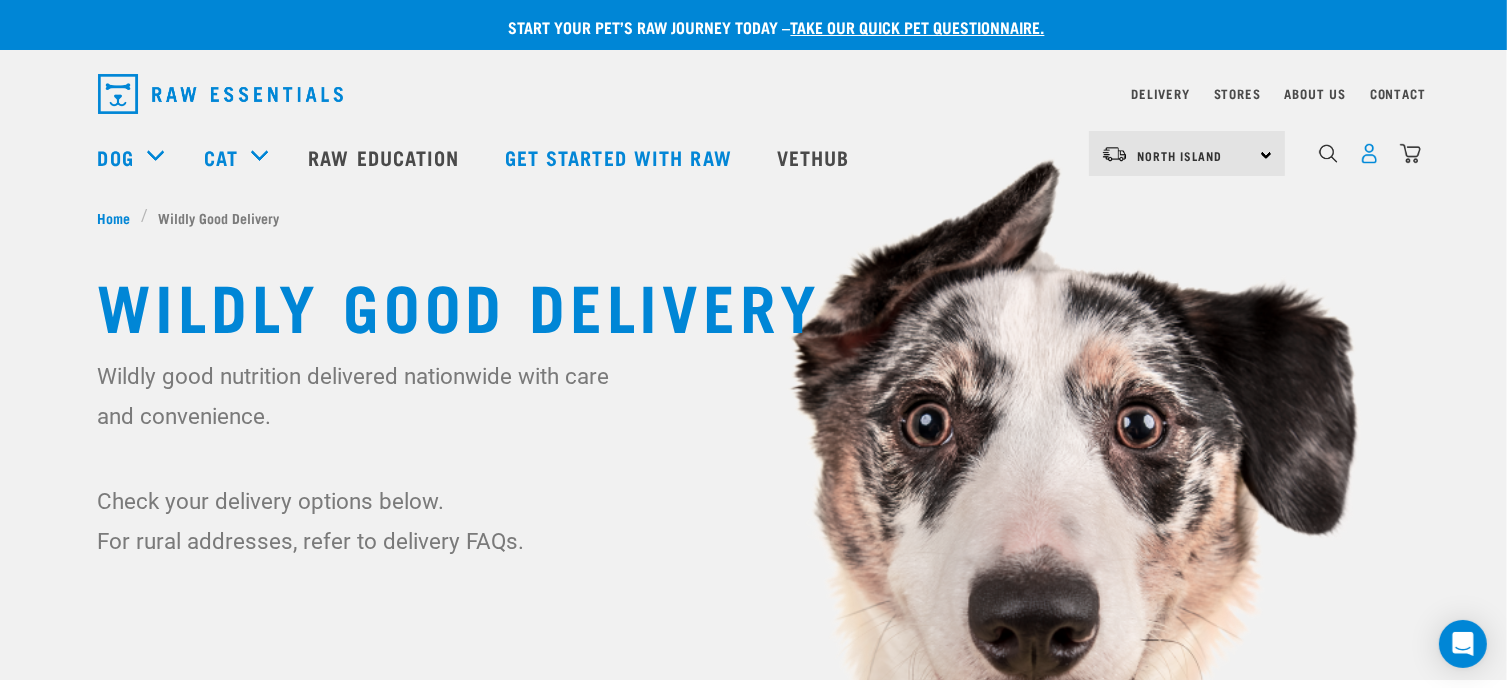 click at bounding box center [1369, 153] 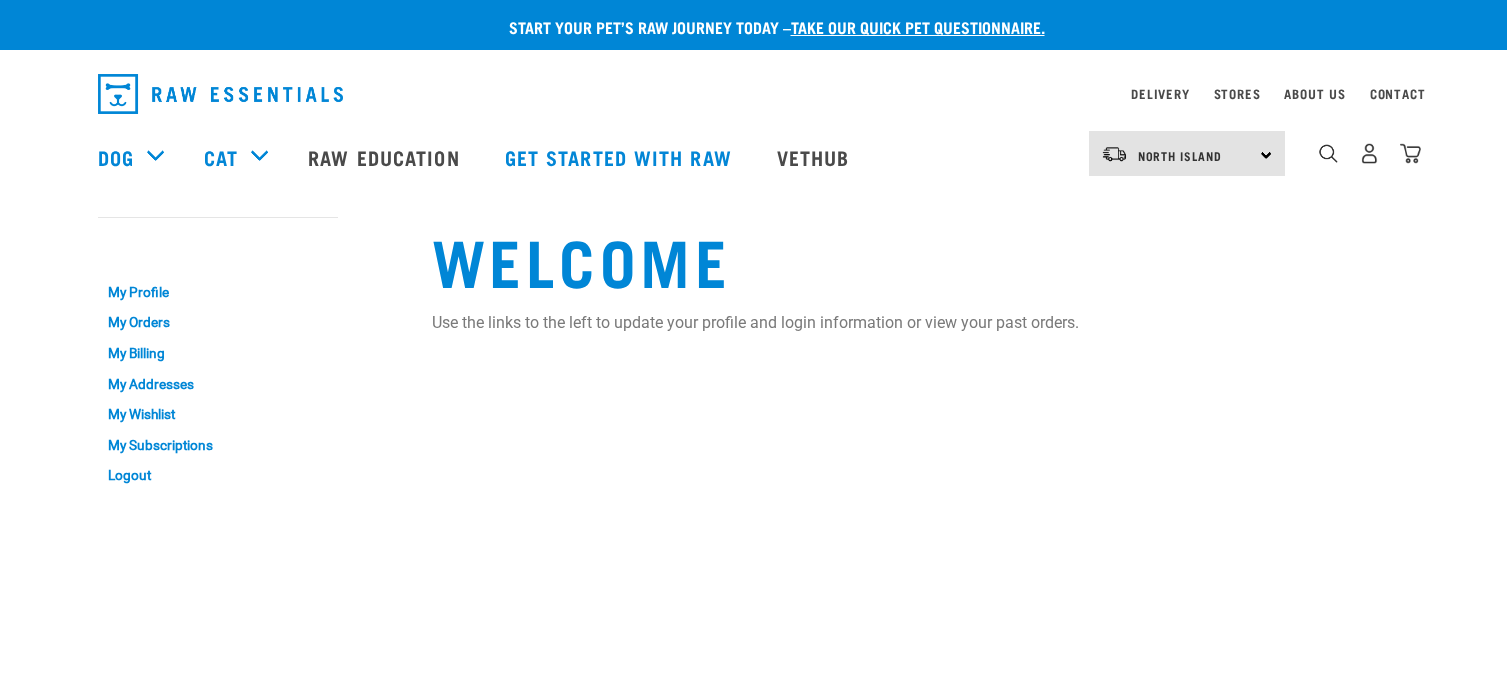 scroll, scrollTop: 0, scrollLeft: 0, axis: both 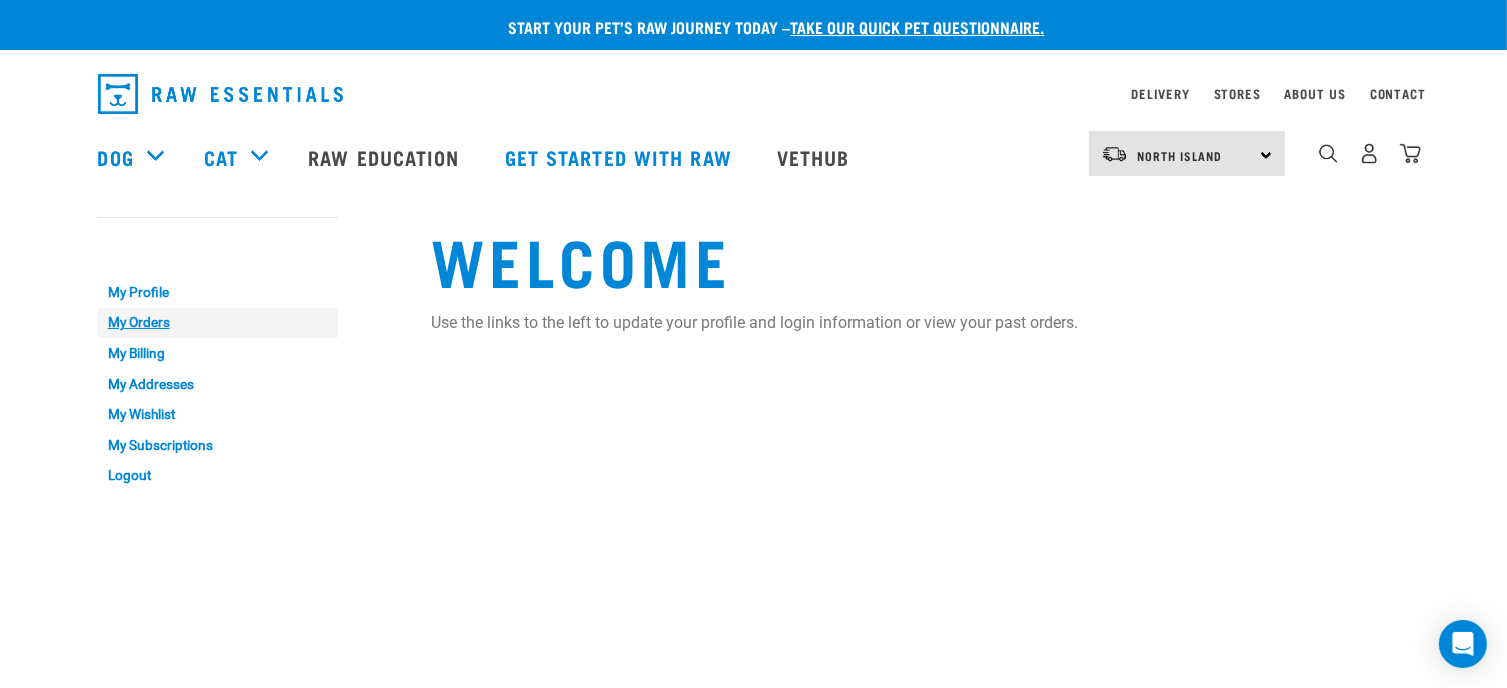 click on "My Orders" at bounding box center [218, 323] 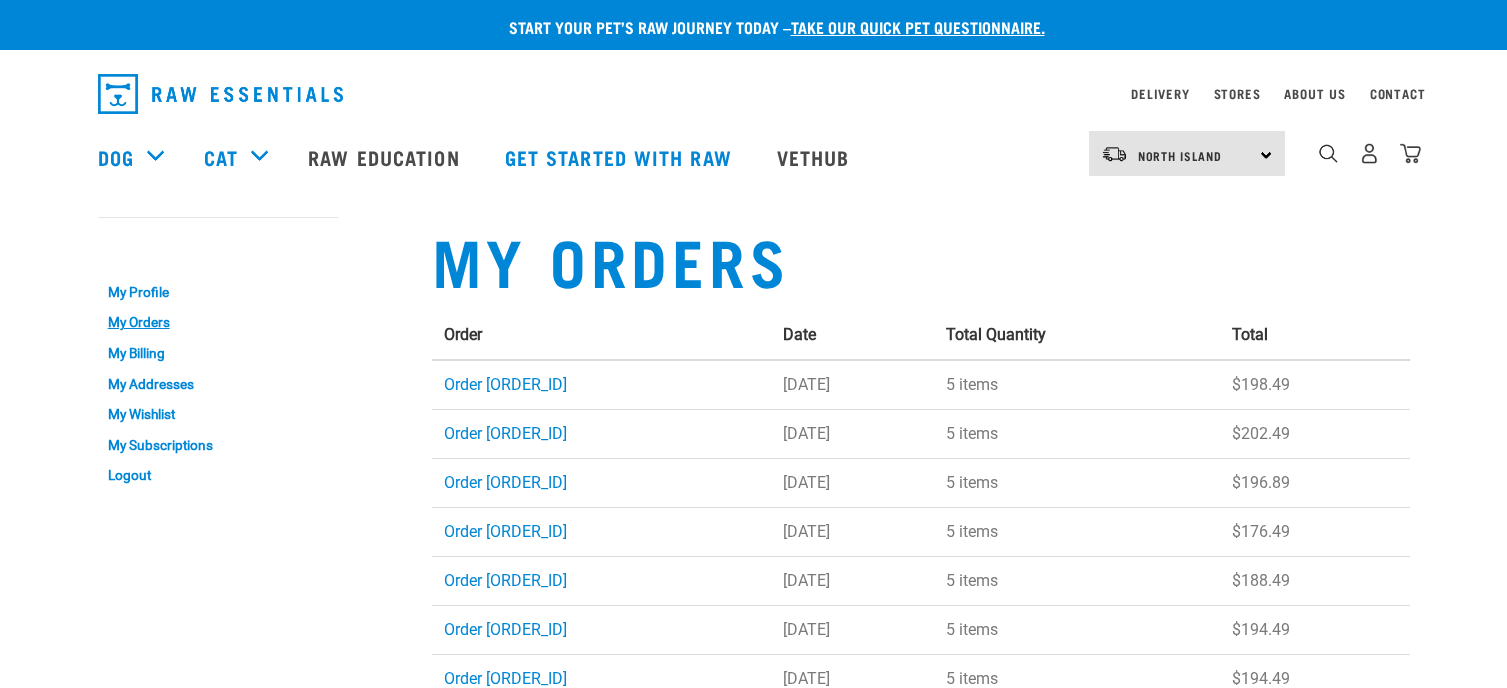 scroll, scrollTop: 0, scrollLeft: 0, axis: both 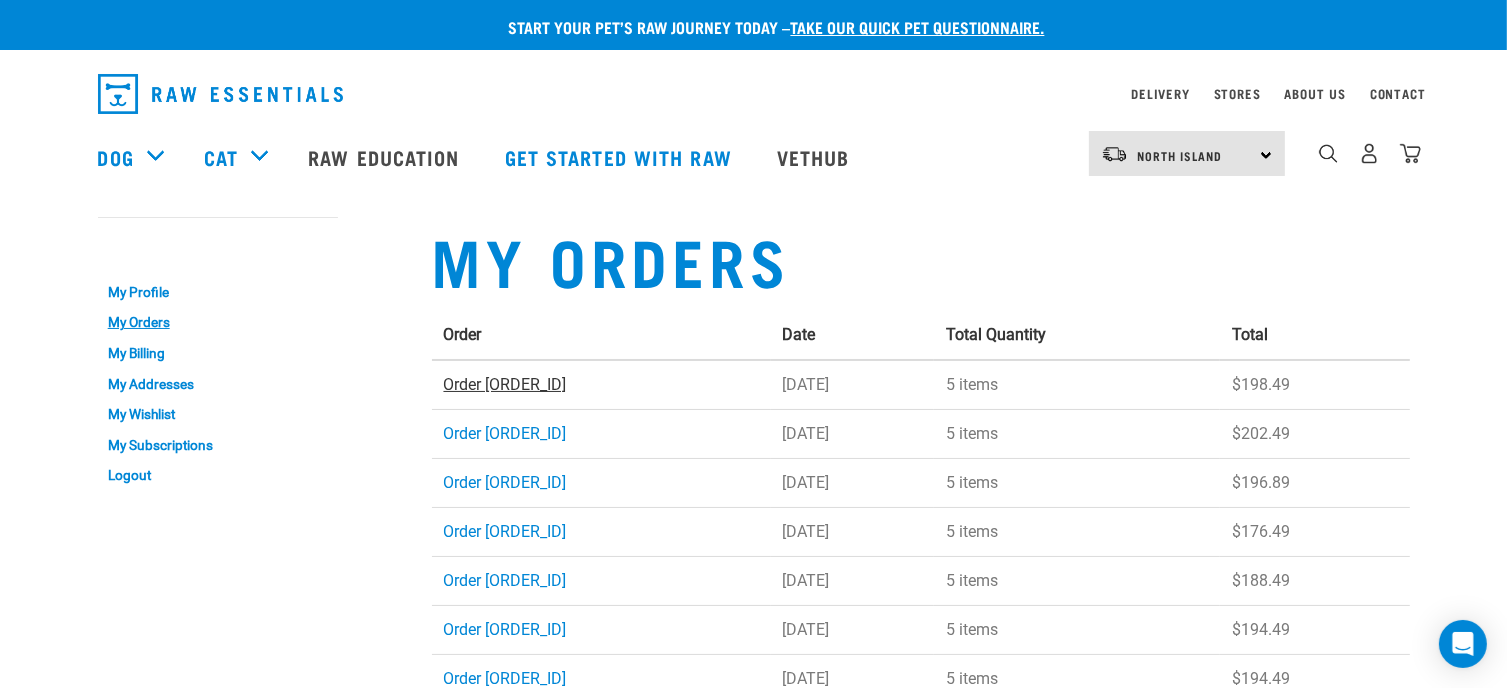 click on "Order c556ec6" at bounding box center (505, 384) 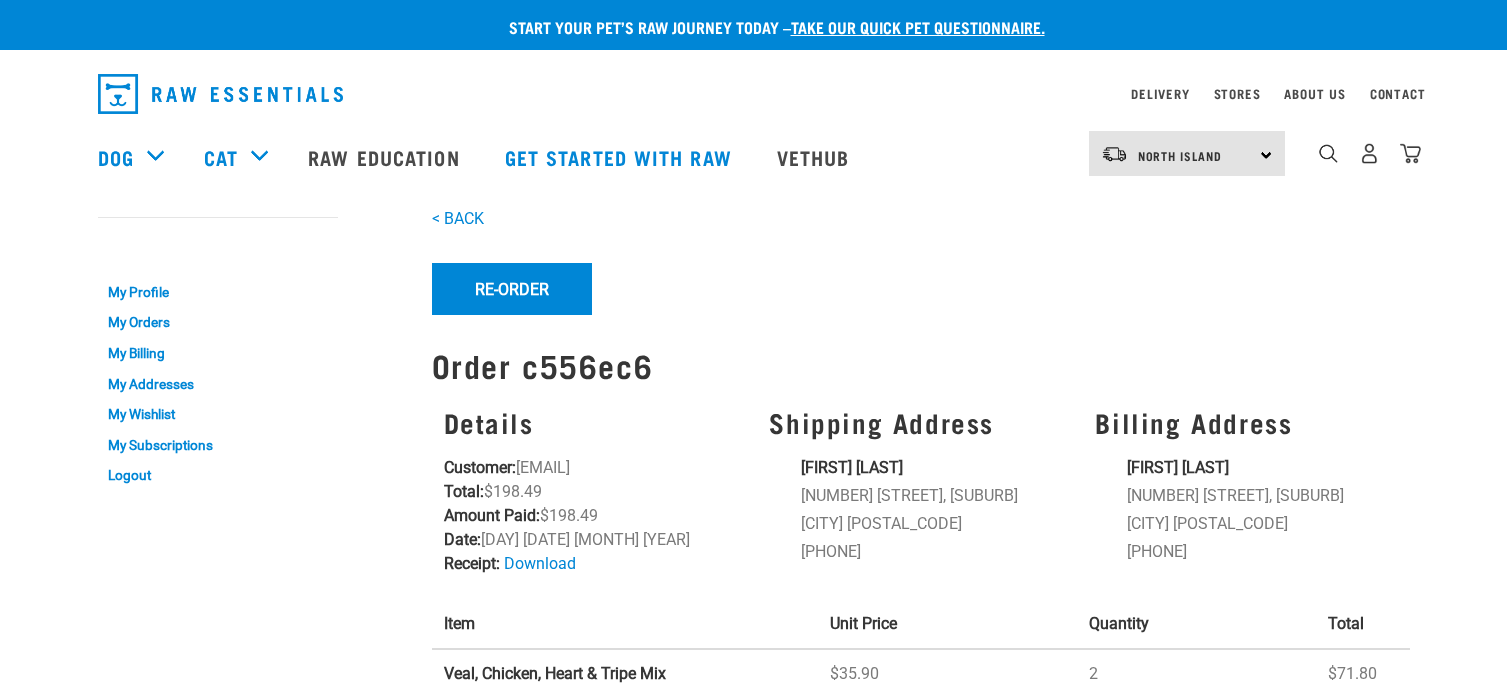 scroll, scrollTop: 0, scrollLeft: 0, axis: both 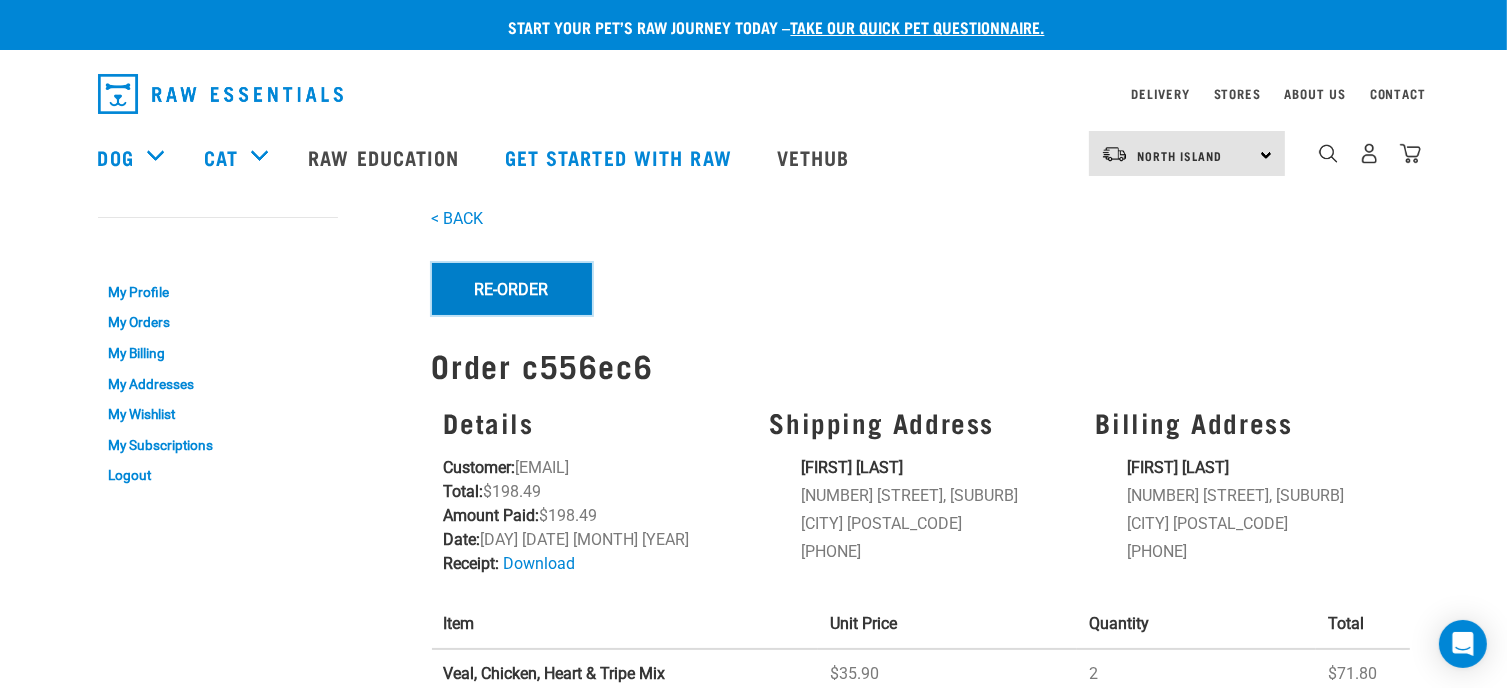click on "Re-Order" at bounding box center (512, 289) 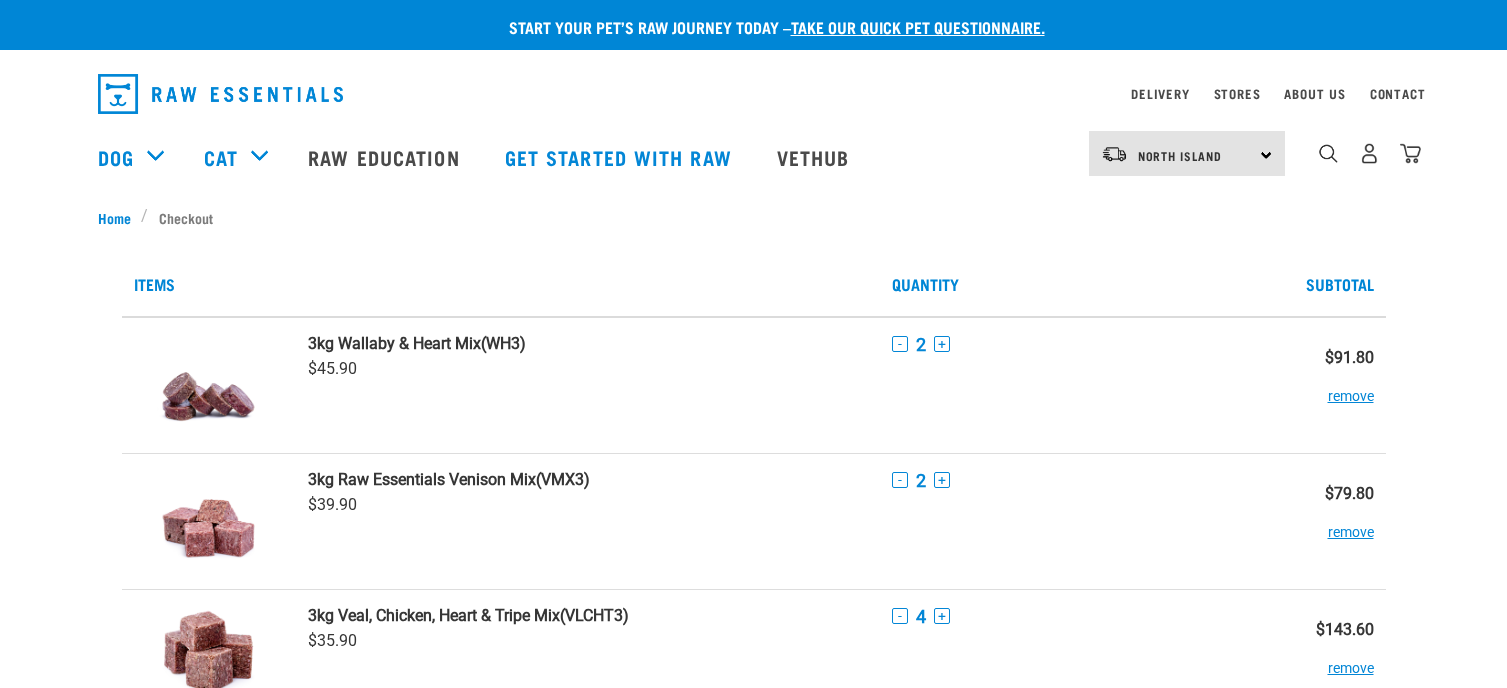scroll, scrollTop: 0, scrollLeft: 0, axis: both 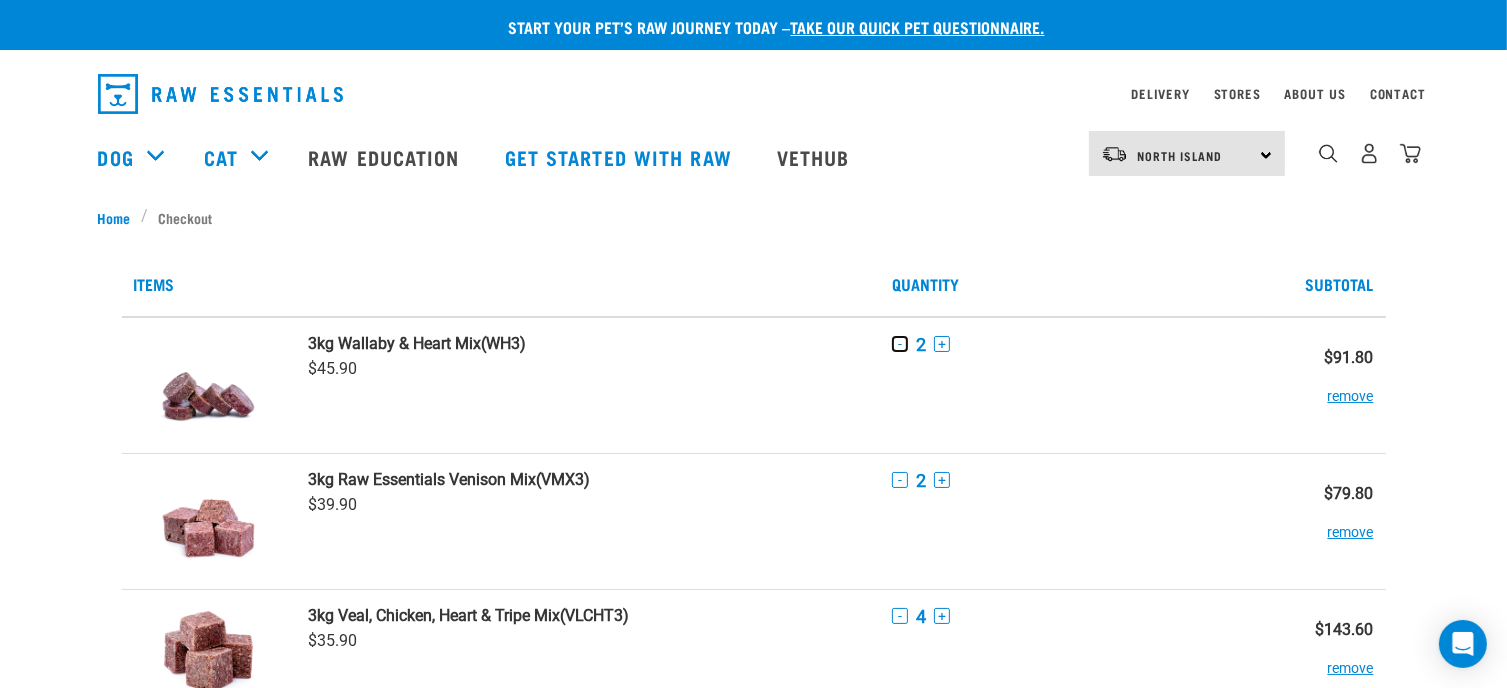 click on "-" at bounding box center [900, 344] 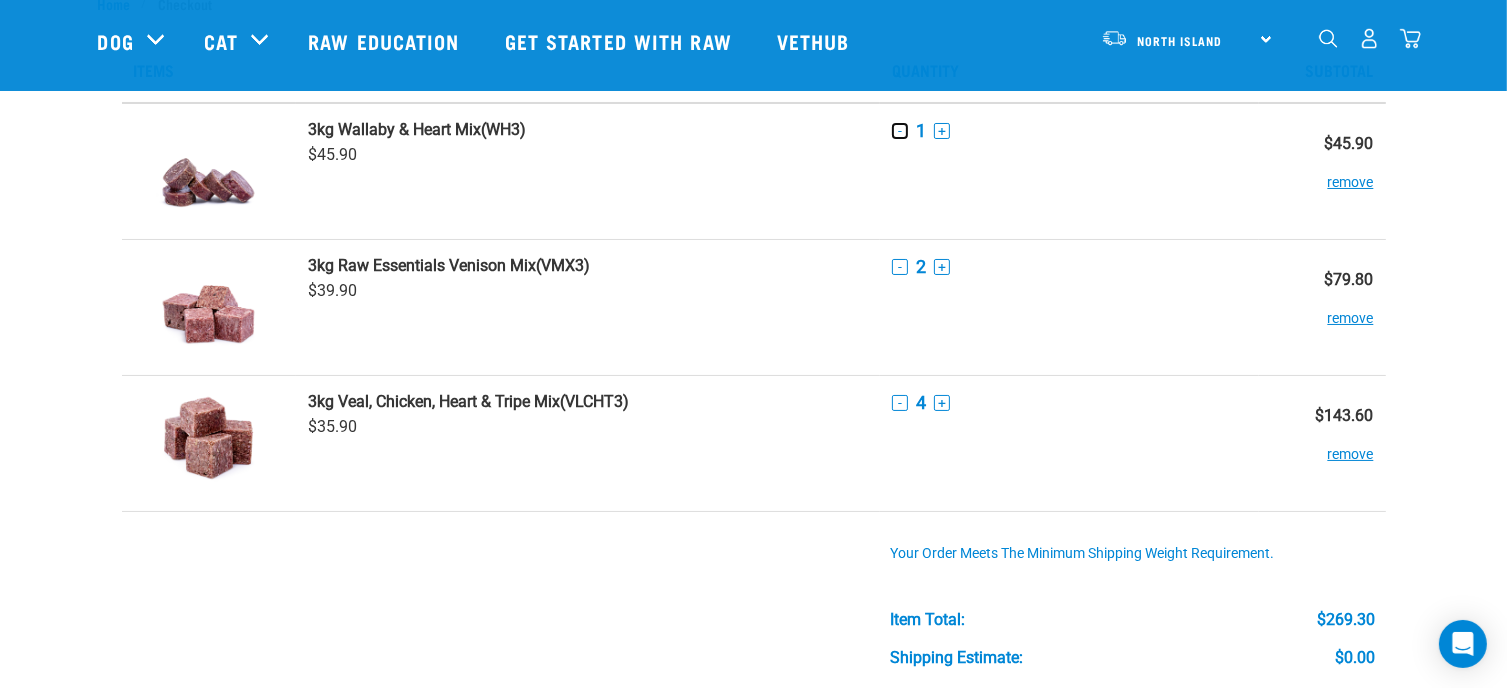 scroll, scrollTop: 100, scrollLeft: 0, axis: vertical 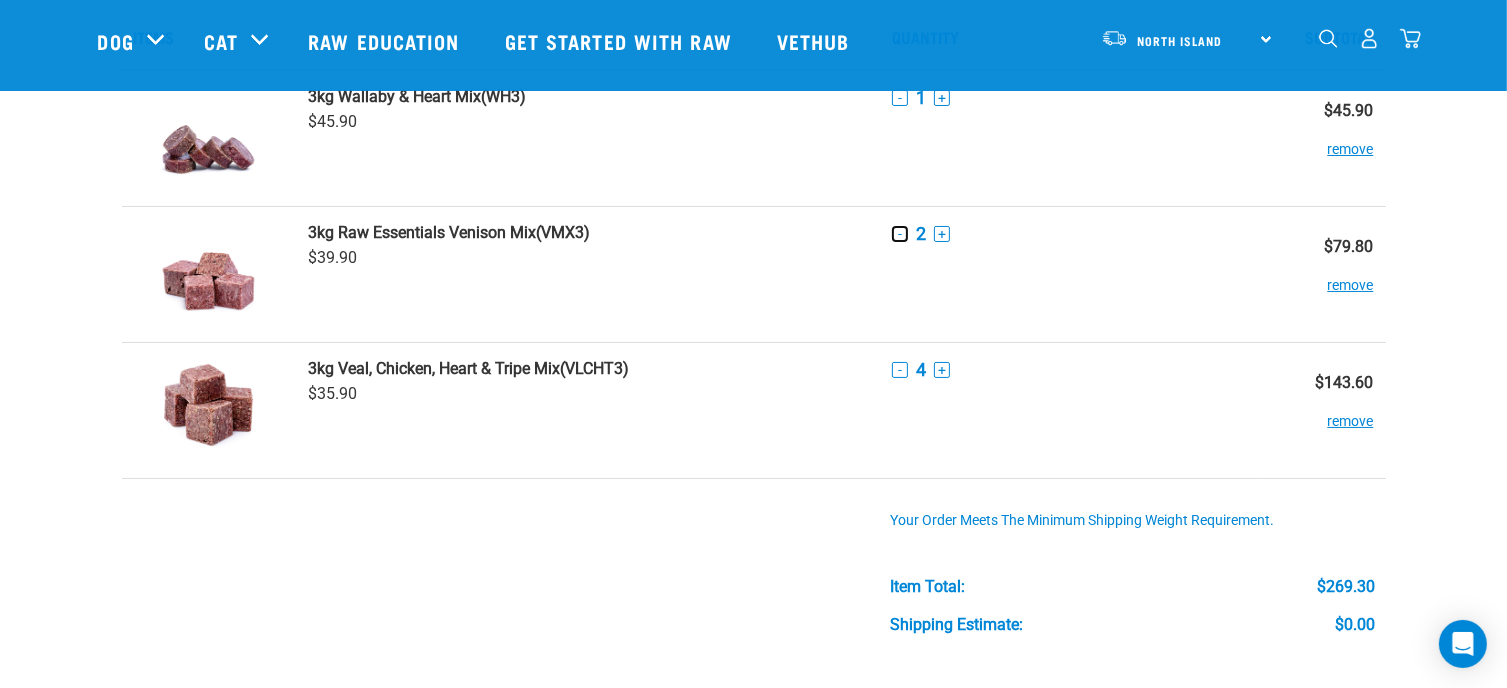 click on "-" at bounding box center (900, 234) 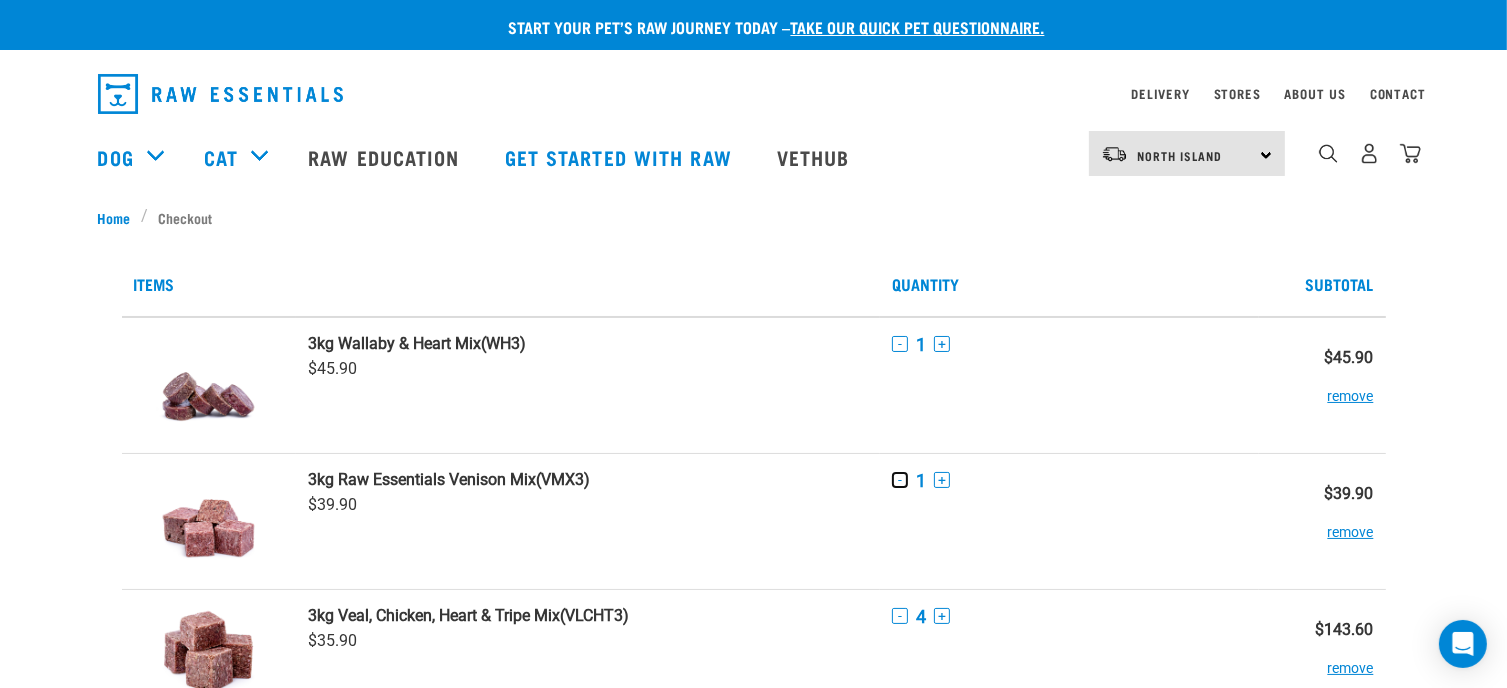 scroll, scrollTop: 100, scrollLeft: 0, axis: vertical 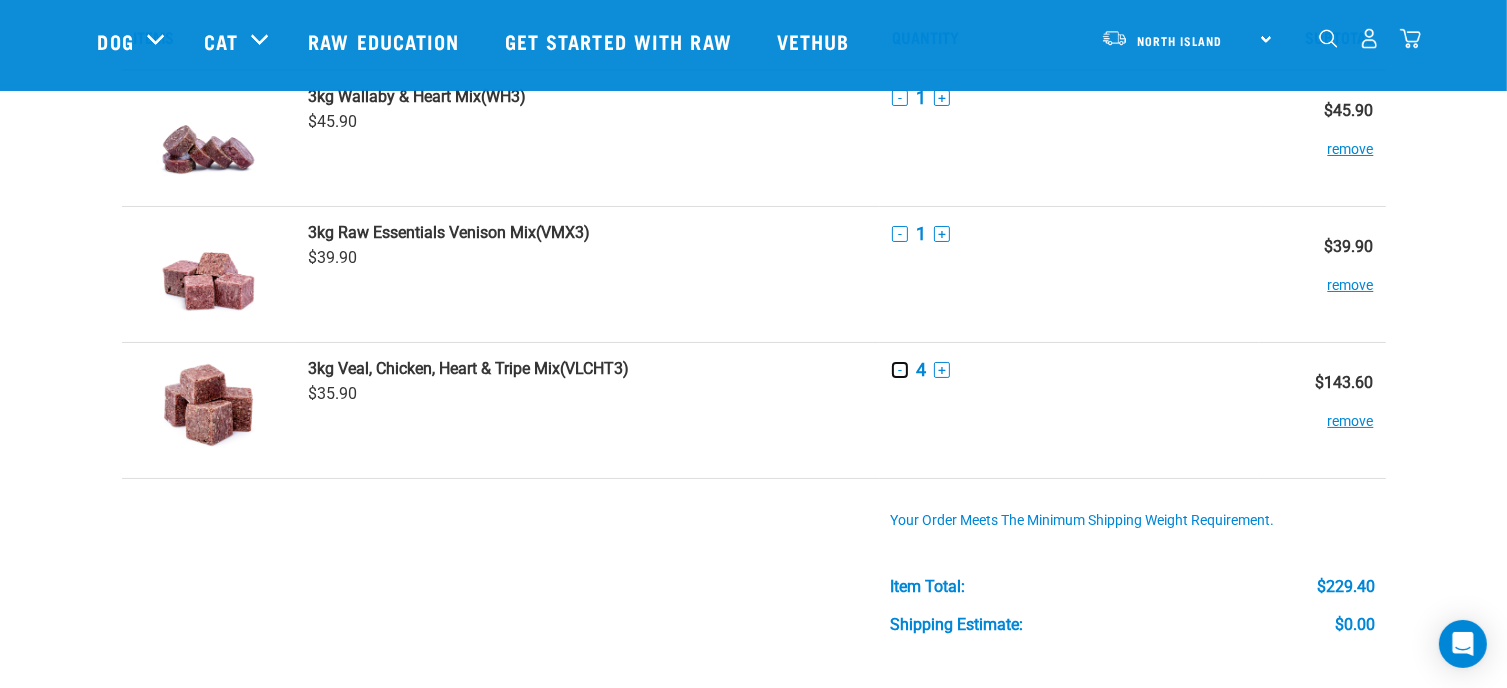 click on "-" at bounding box center [900, 370] 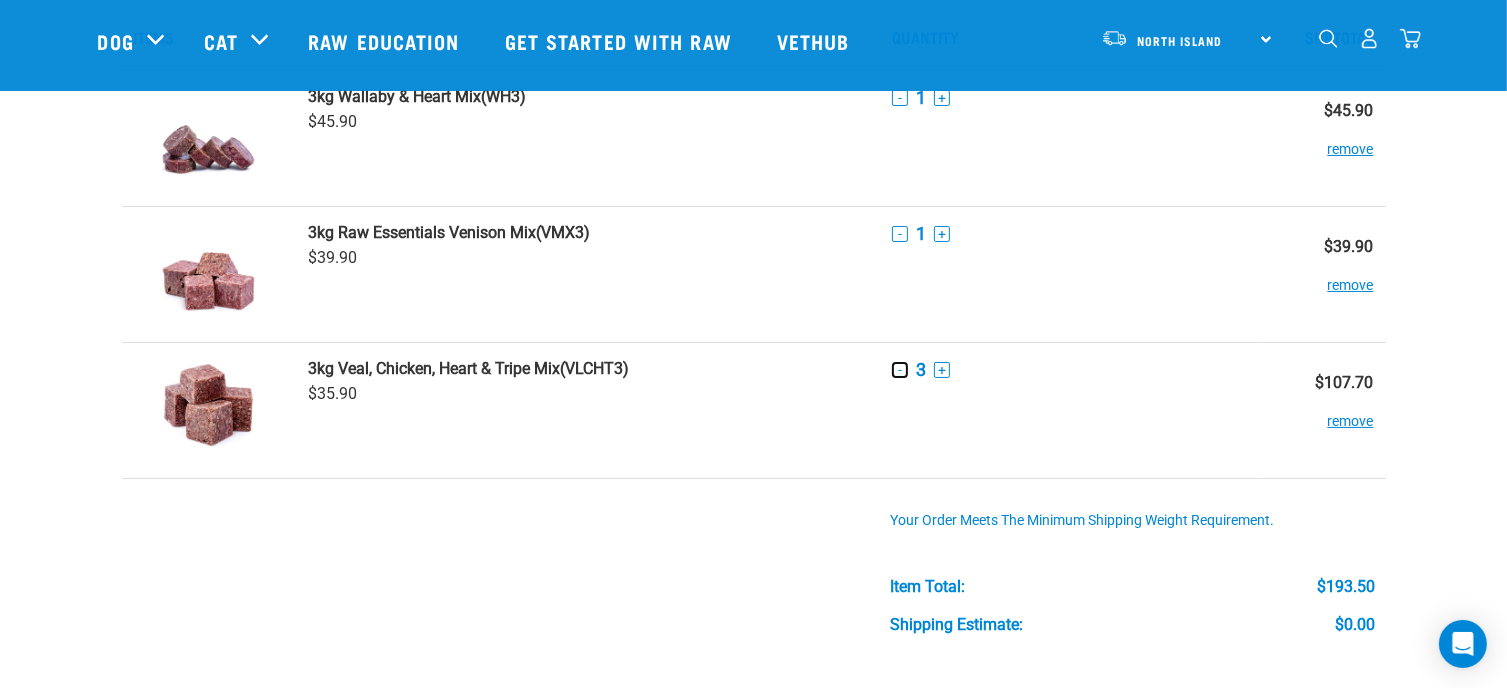 click on "-" at bounding box center (900, 370) 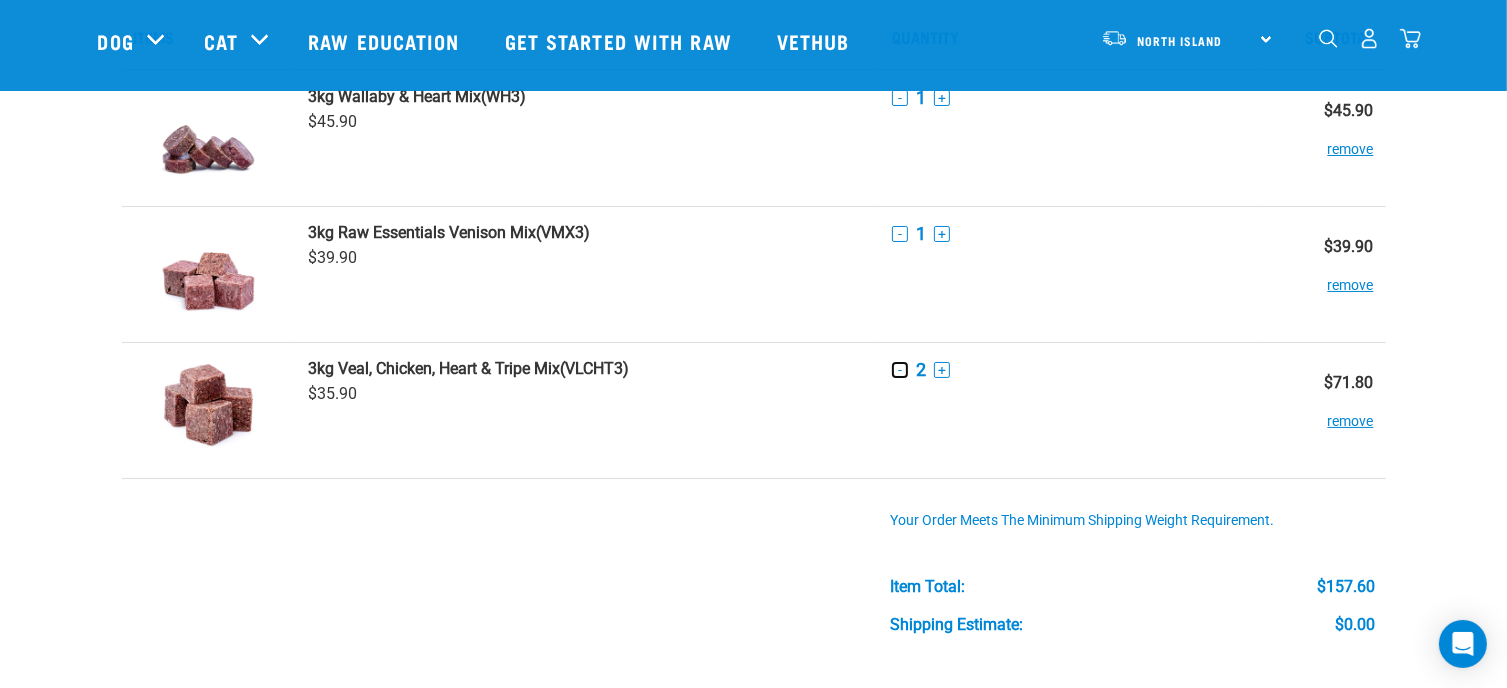 click on "-" at bounding box center [900, 370] 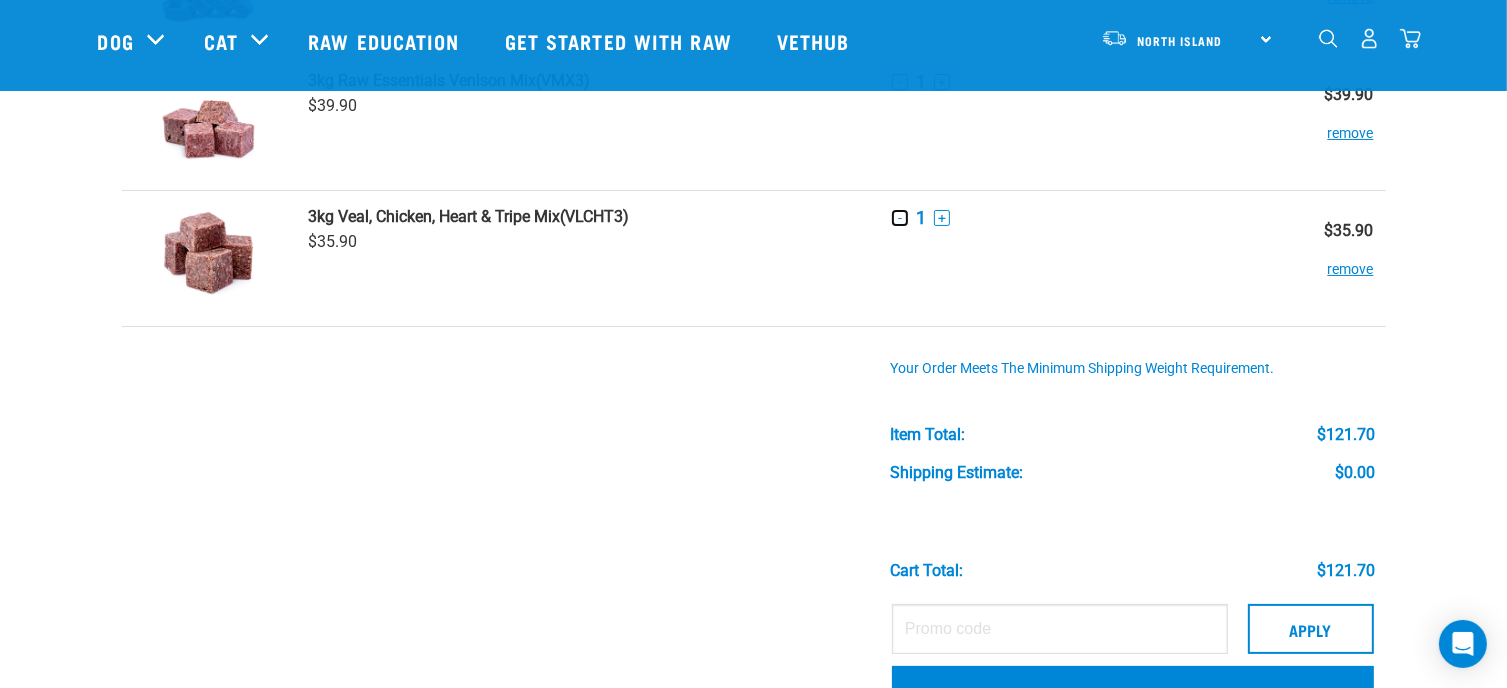 scroll, scrollTop: 300, scrollLeft: 0, axis: vertical 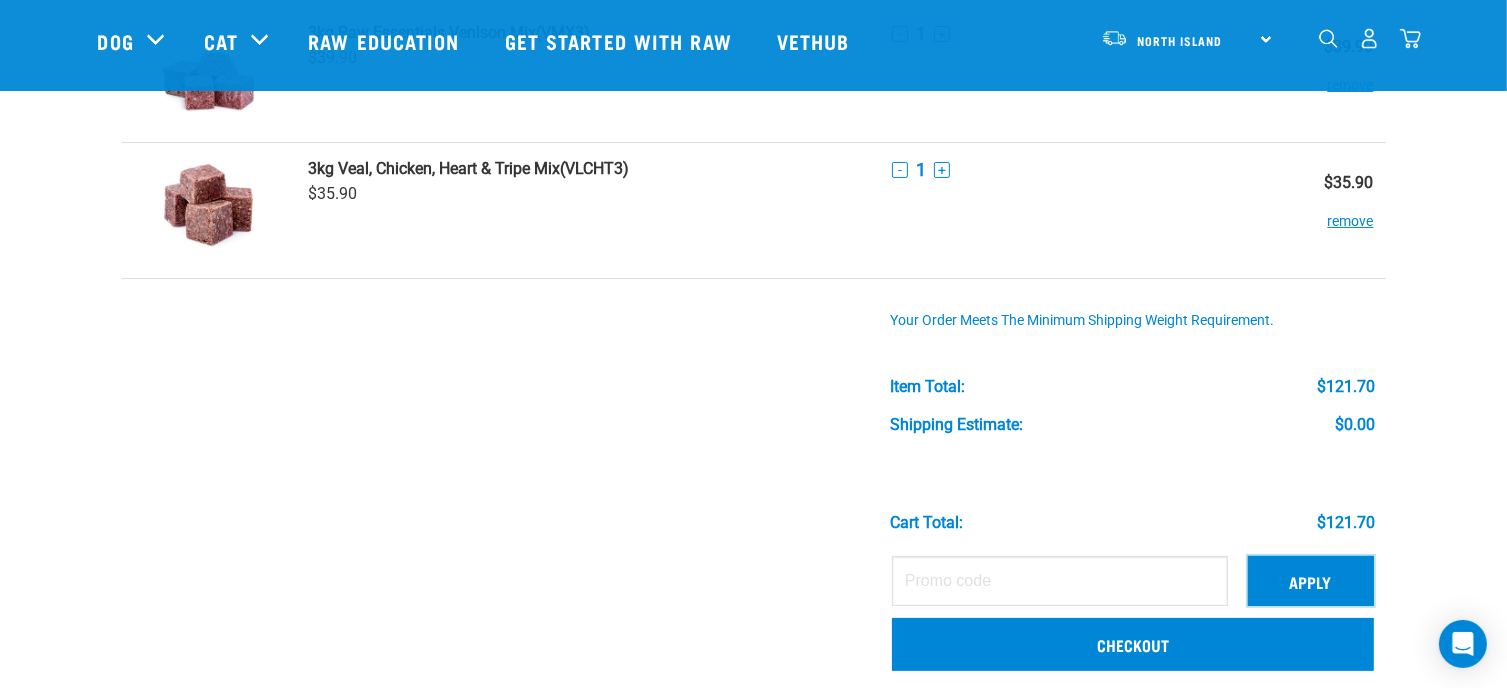 click on "Apply" at bounding box center [1311, 581] 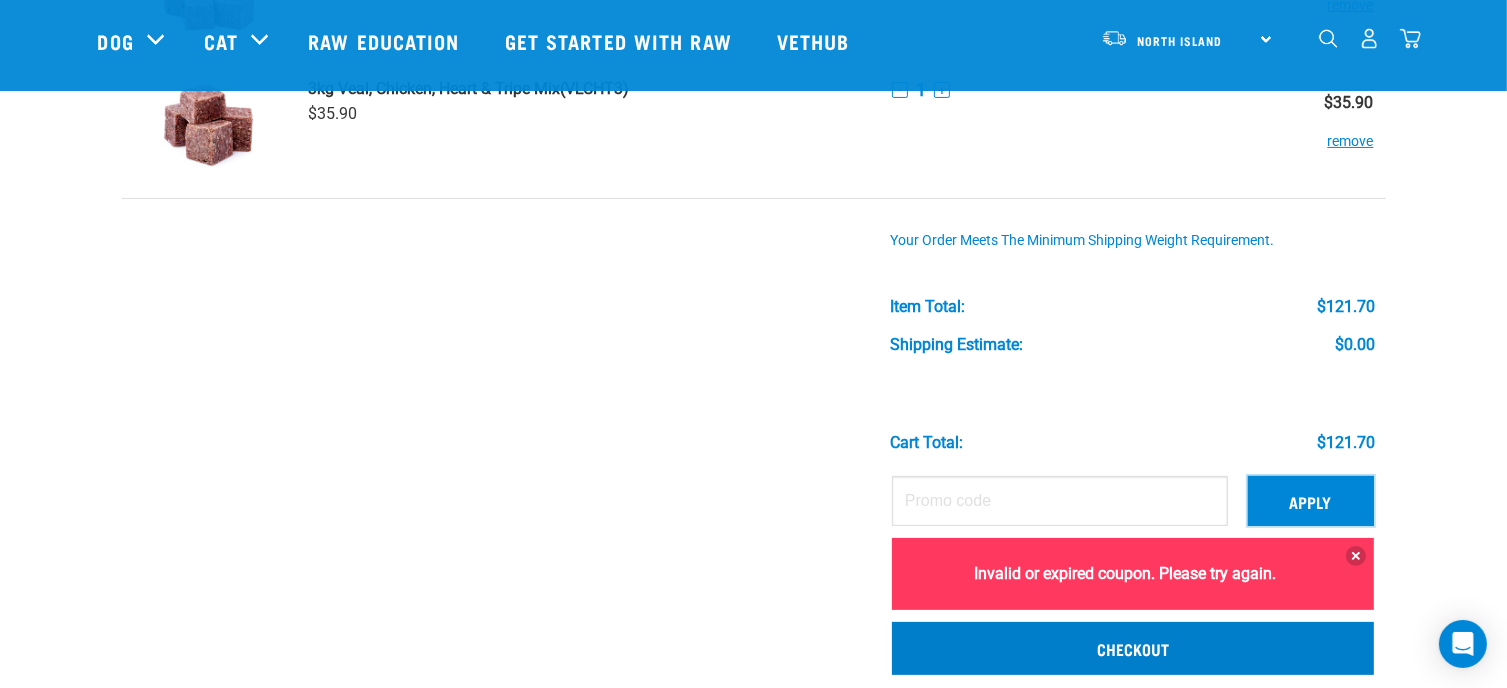 scroll, scrollTop: 500, scrollLeft: 0, axis: vertical 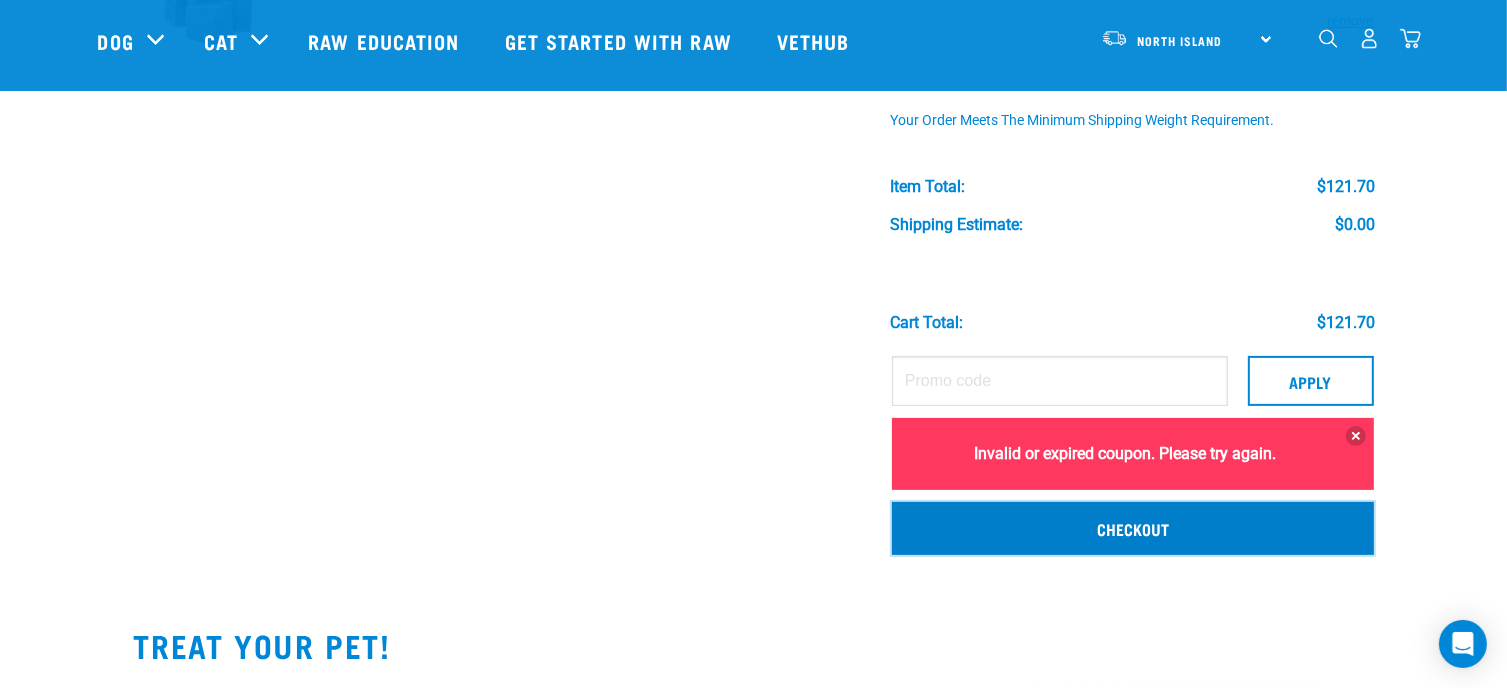 click on "Checkout" at bounding box center (1133, 528) 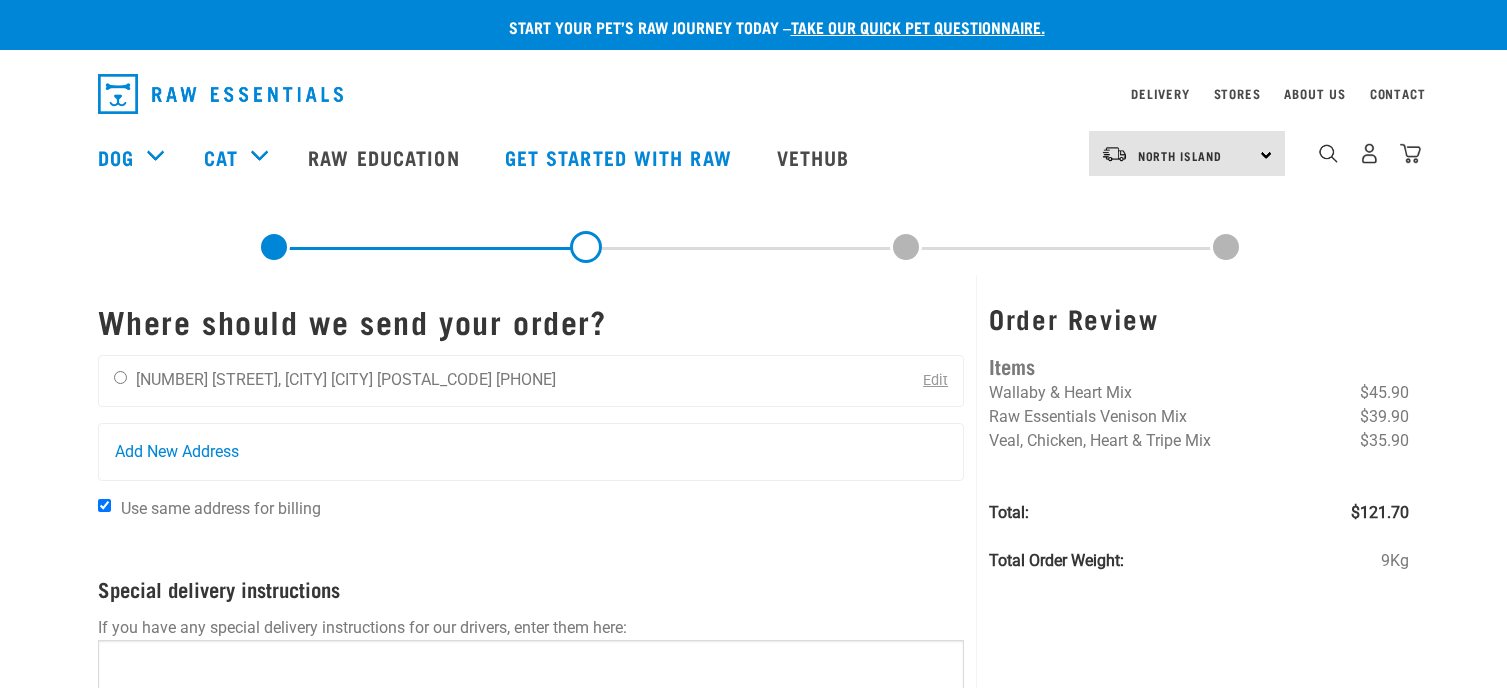 scroll, scrollTop: 0, scrollLeft: 0, axis: both 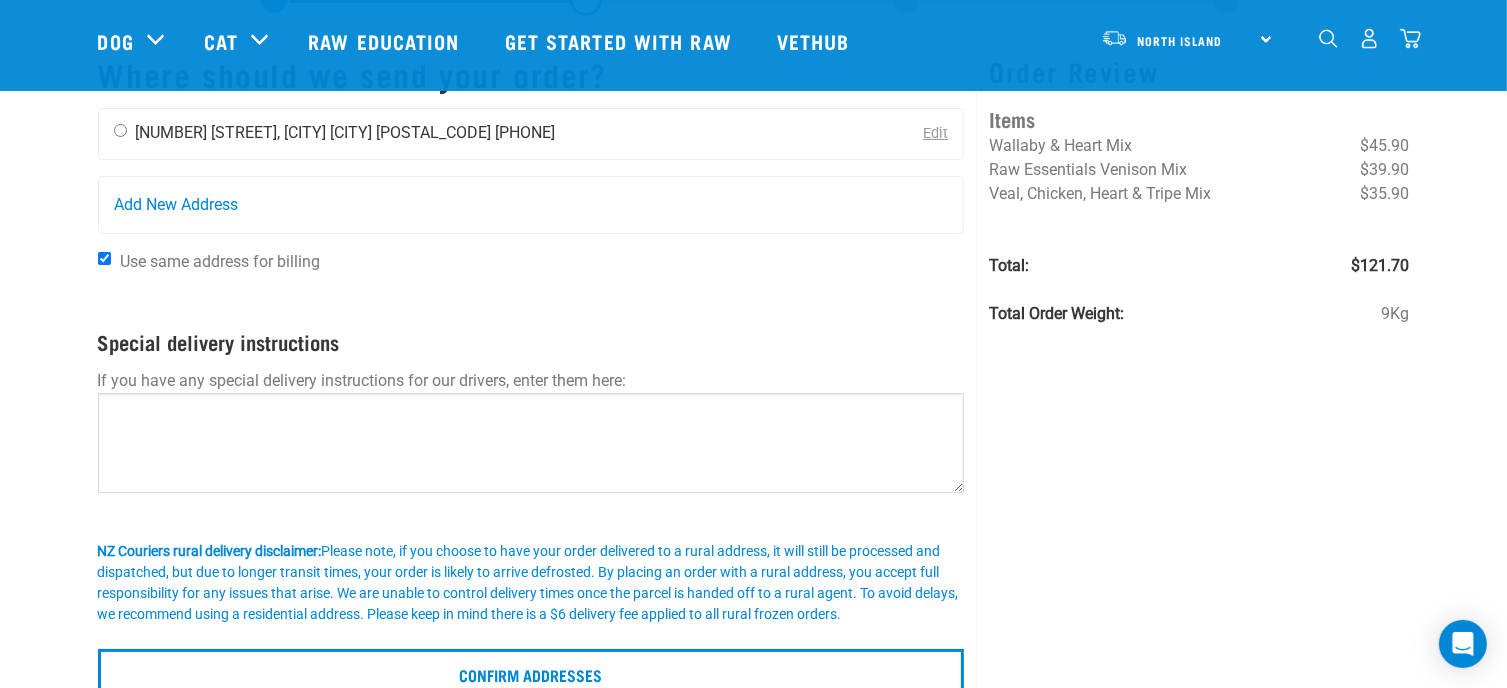 click at bounding box center (120, 130) 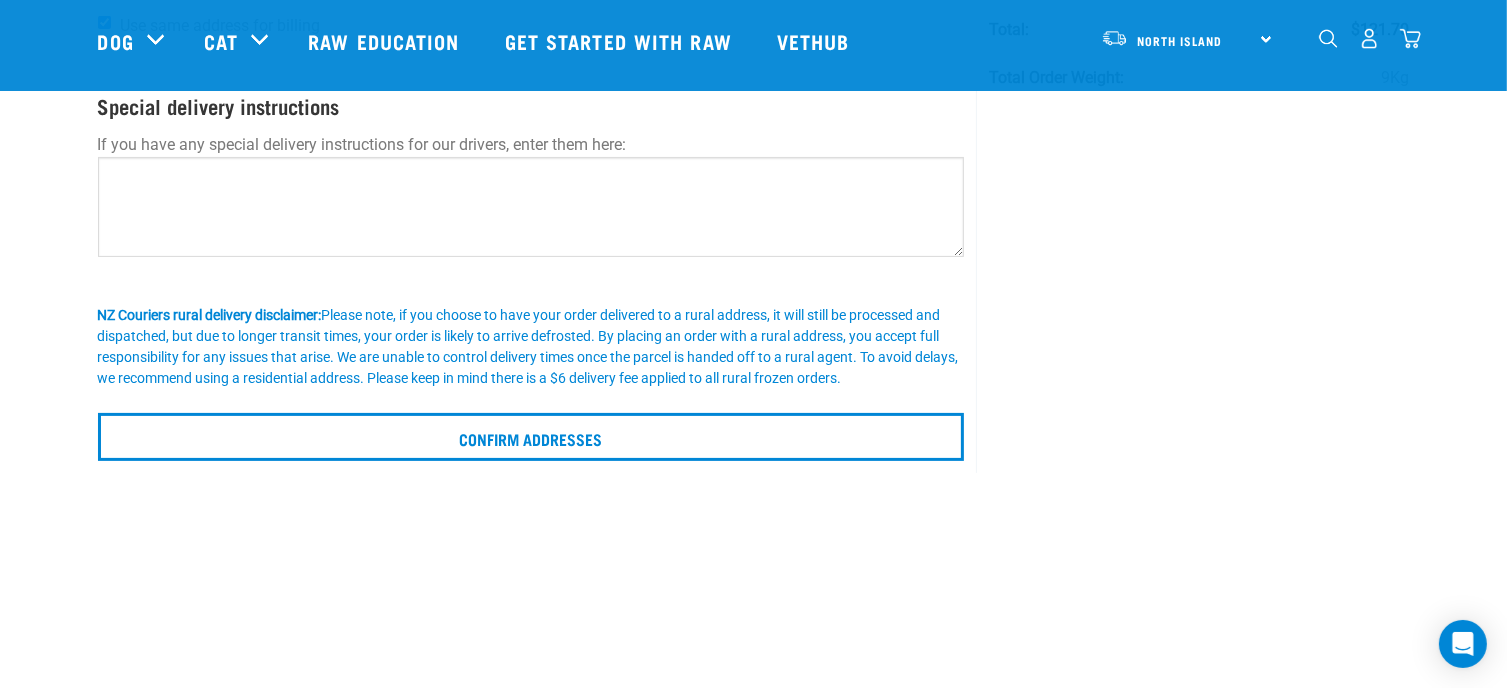 scroll, scrollTop: 400, scrollLeft: 0, axis: vertical 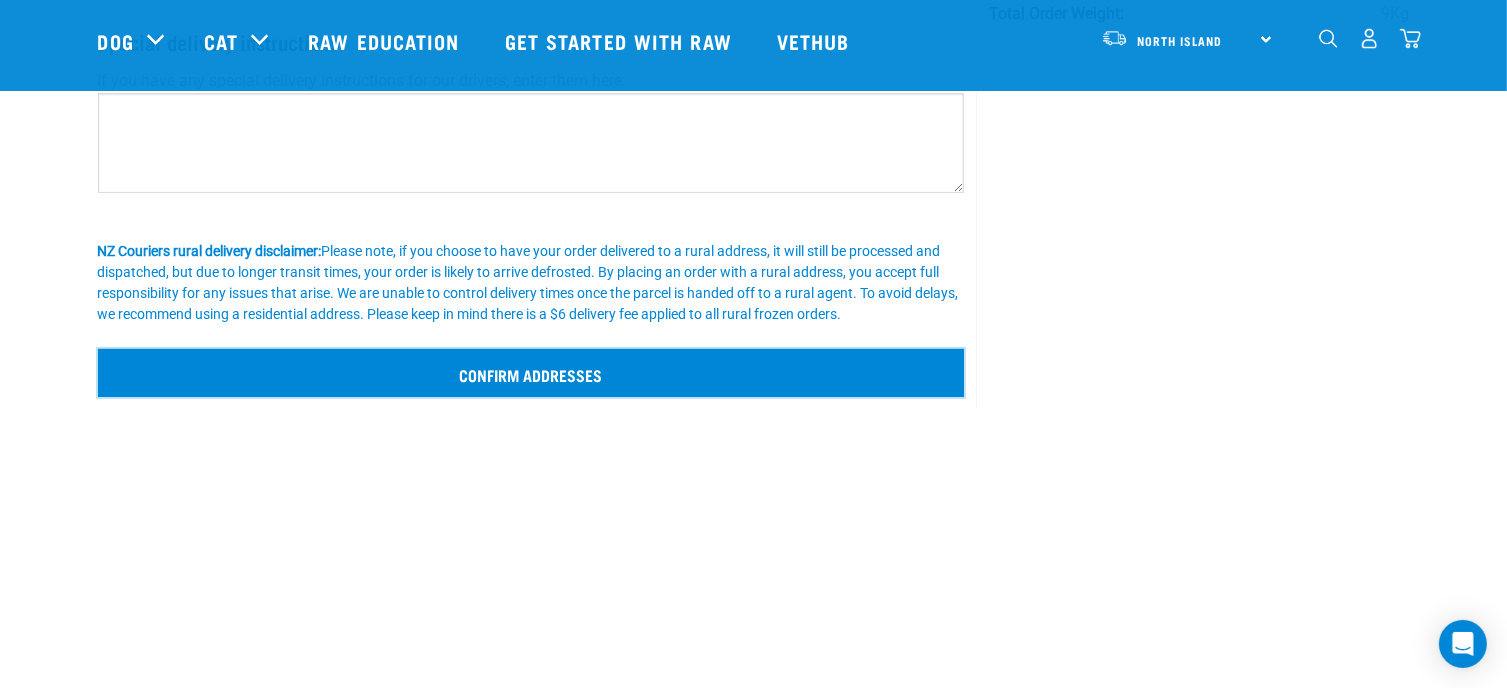 click on "Confirm addresses" at bounding box center [531, 373] 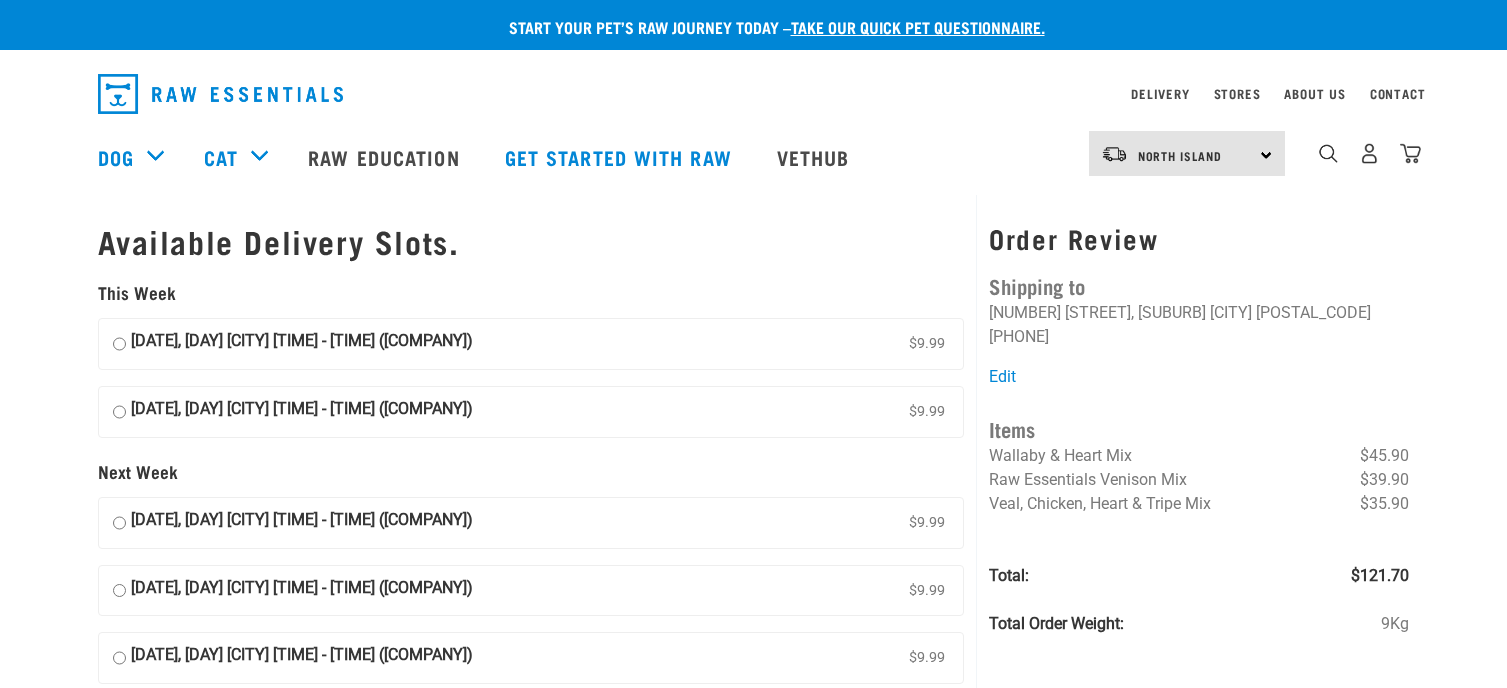 scroll, scrollTop: 0, scrollLeft: 0, axis: both 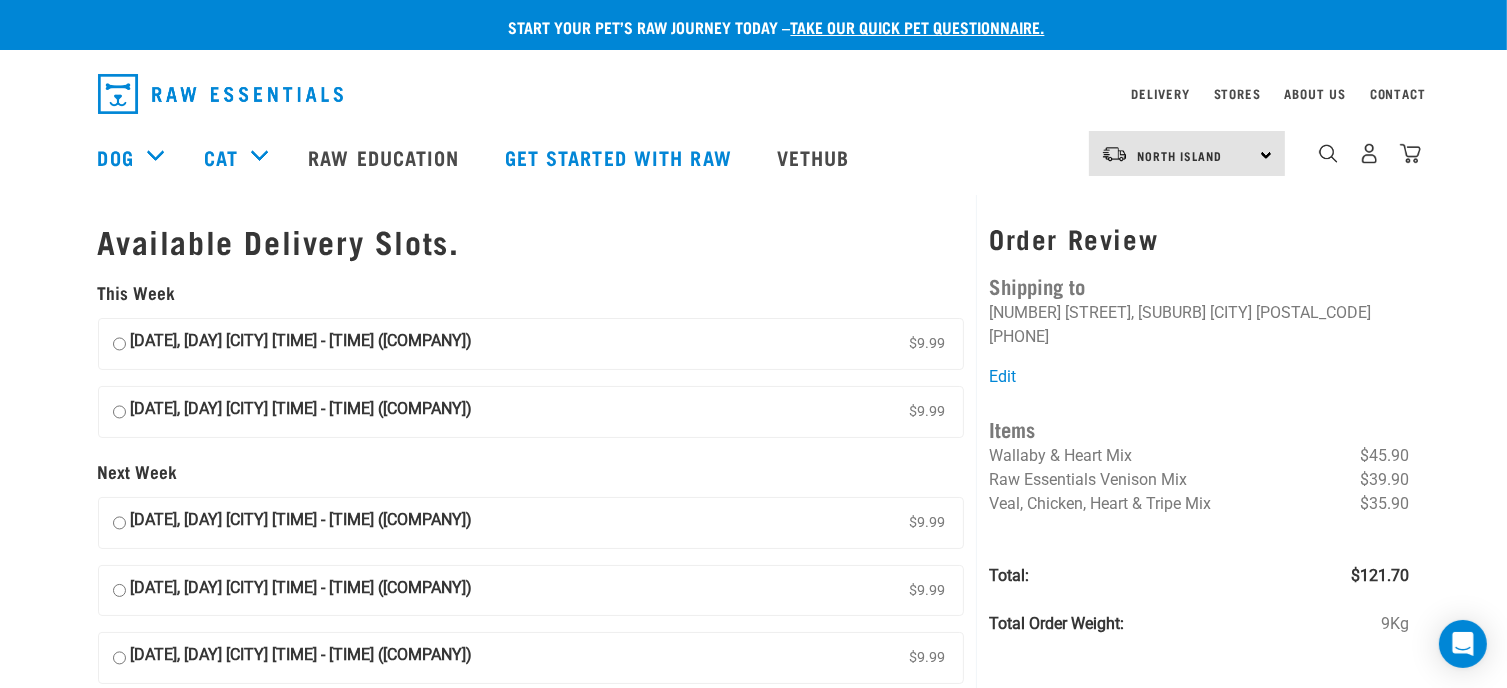 click on "09 August, Saturday Auckland  Afternoon 12pm - 5pm (Urgent Couriers)
$9.99" at bounding box center (119, 412) 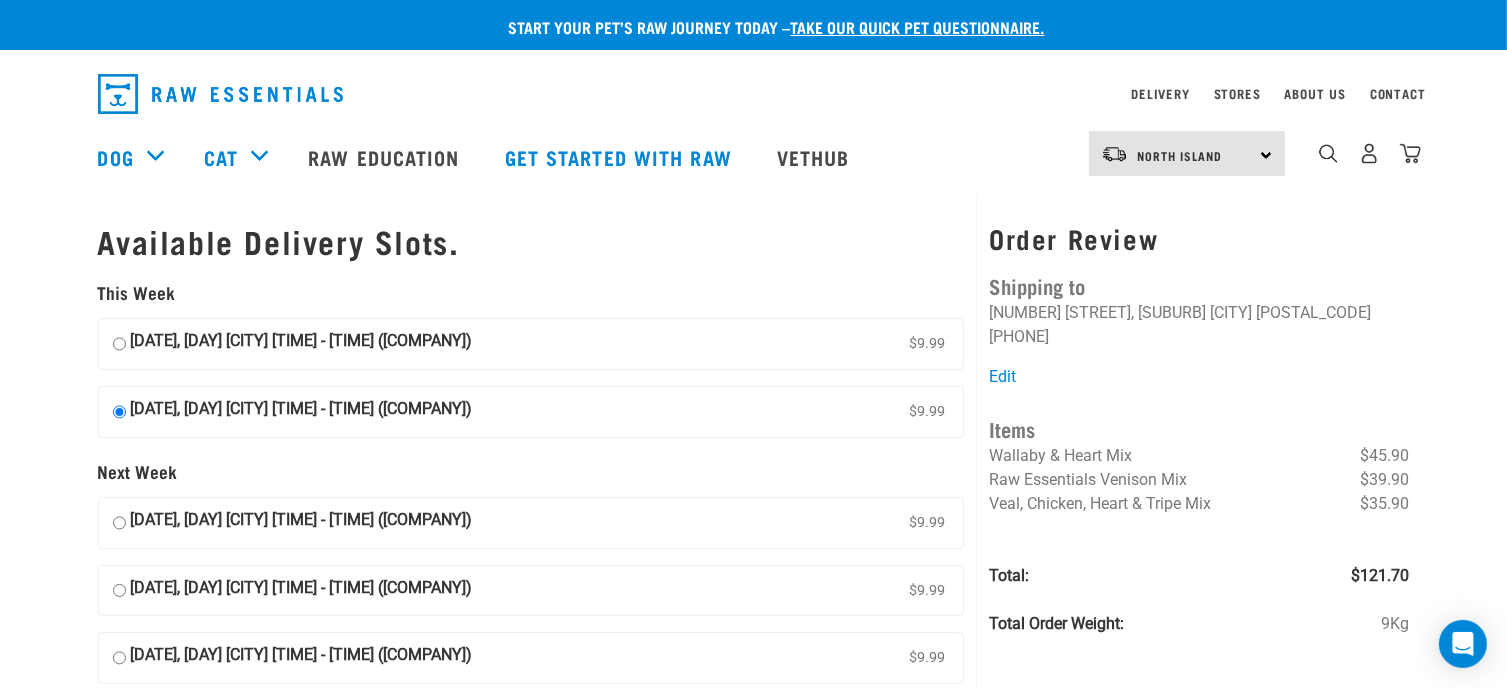 click on "09 August, Saturday Auckland  Afternoon 12pm - 5pm (Urgent Couriers)
$9.99" at bounding box center (119, 412) 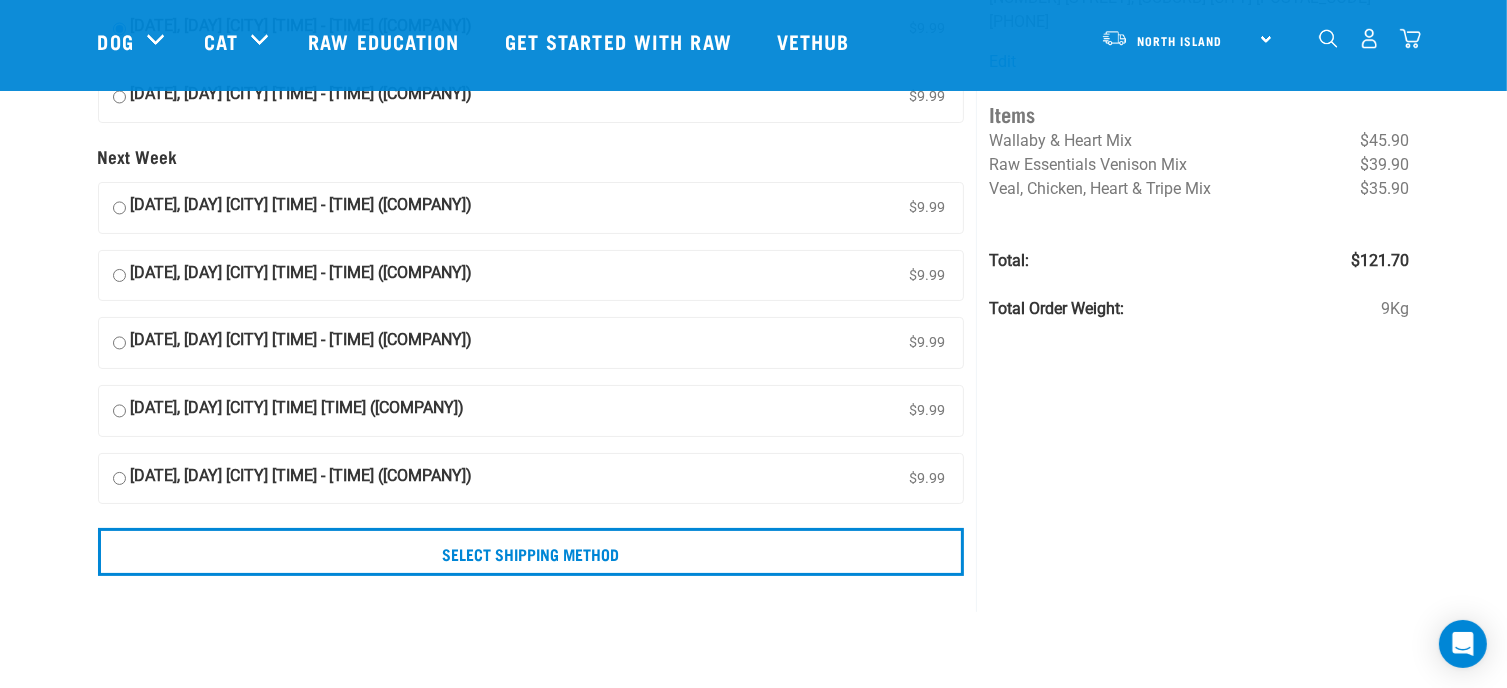scroll, scrollTop: 200, scrollLeft: 0, axis: vertical 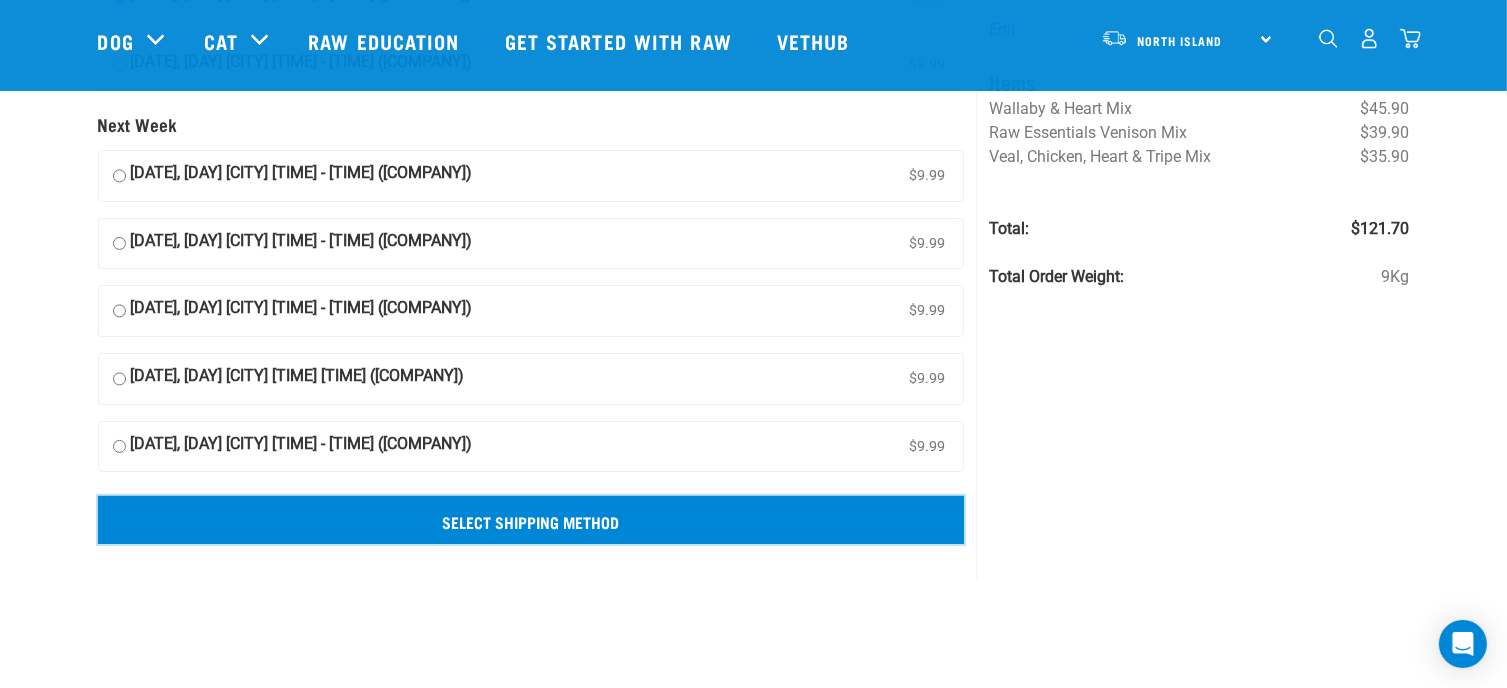 click on "Select Shipping Method" at bounding box center (531, 520) 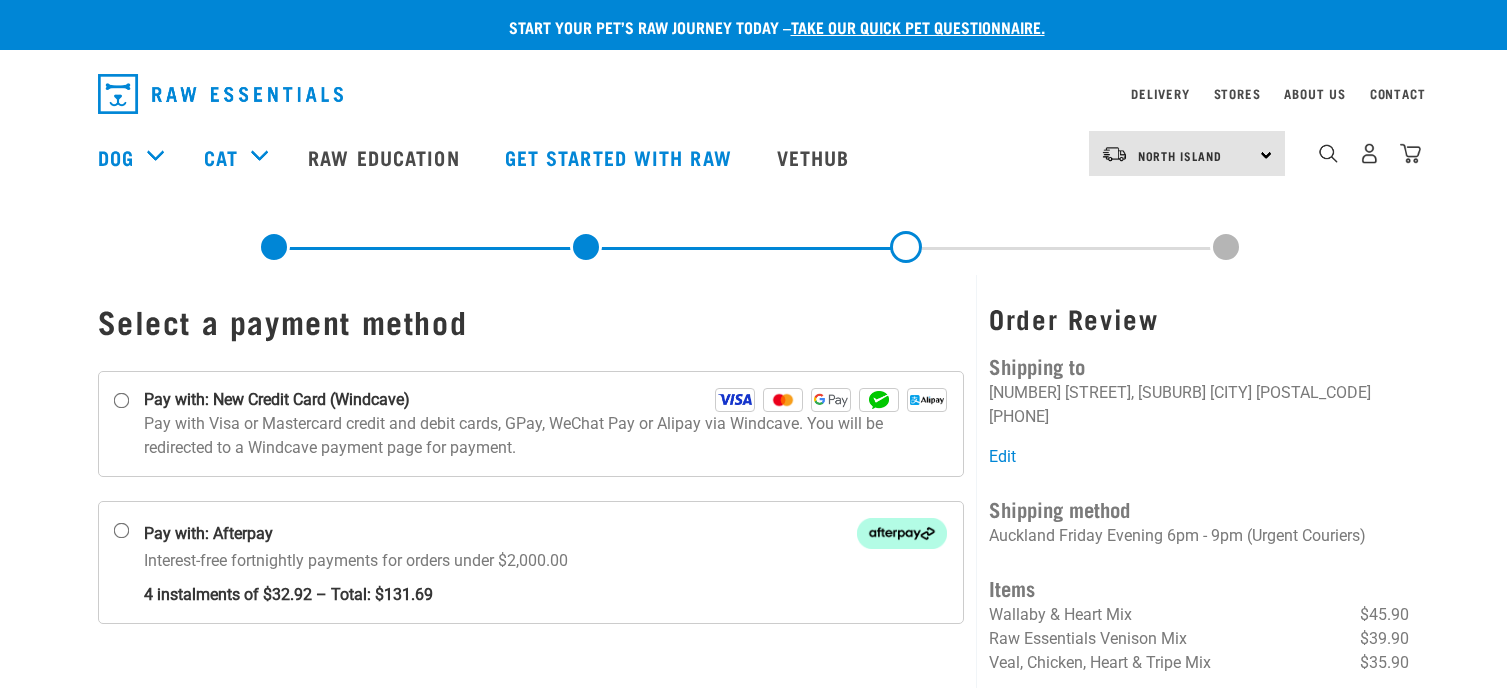scroll, scrollTop: 0, scrollLeft: 0, axis: both 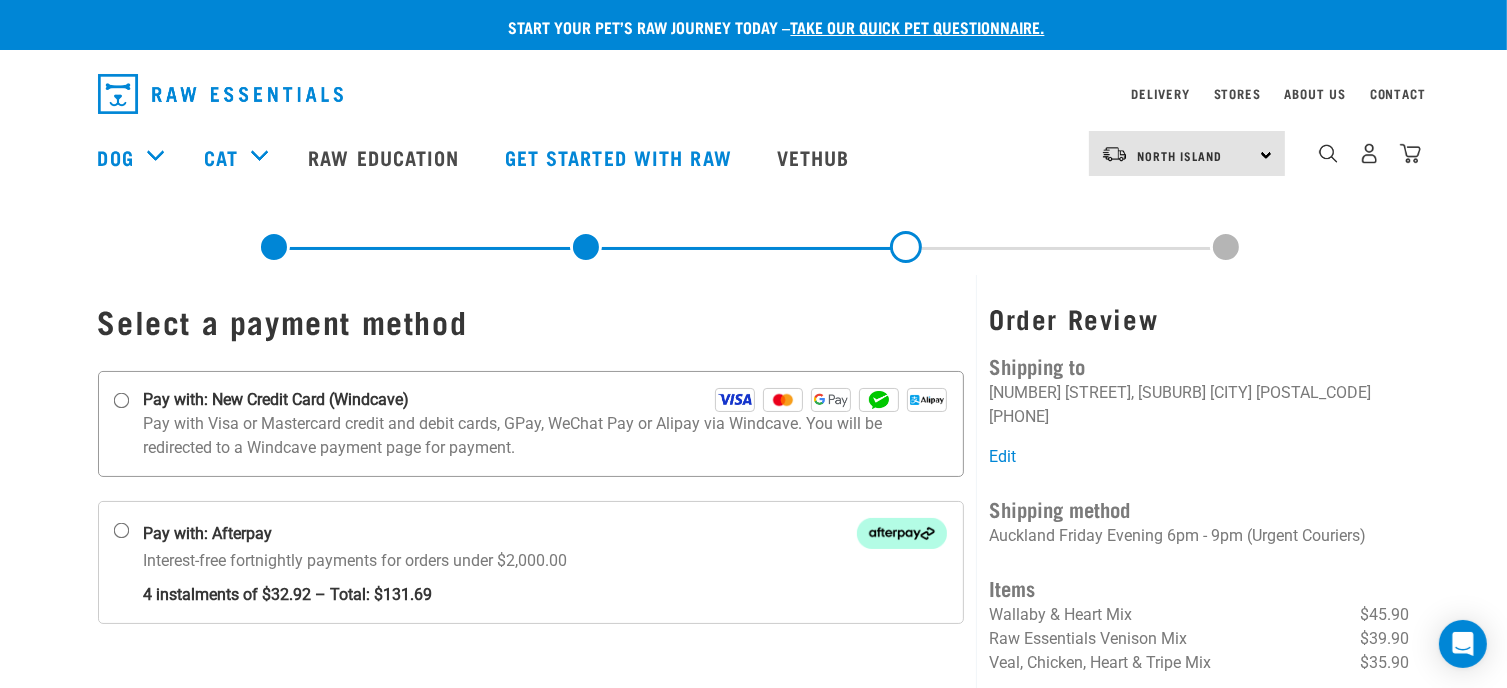 click on "Pay with: New Credit Card (Windcave)" at bounding box center (531, 424) 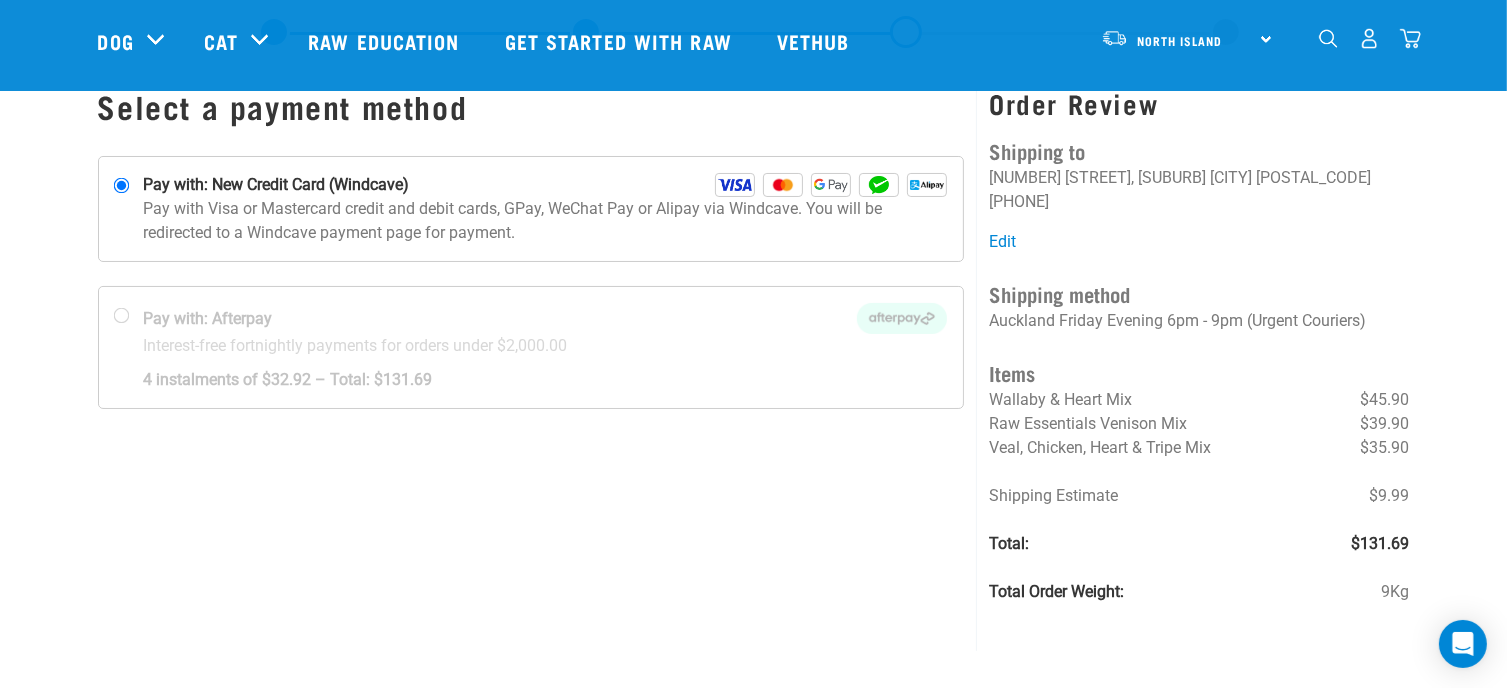 scroll, scrollTop: 100, scrollLeft: 0, axis: vertical 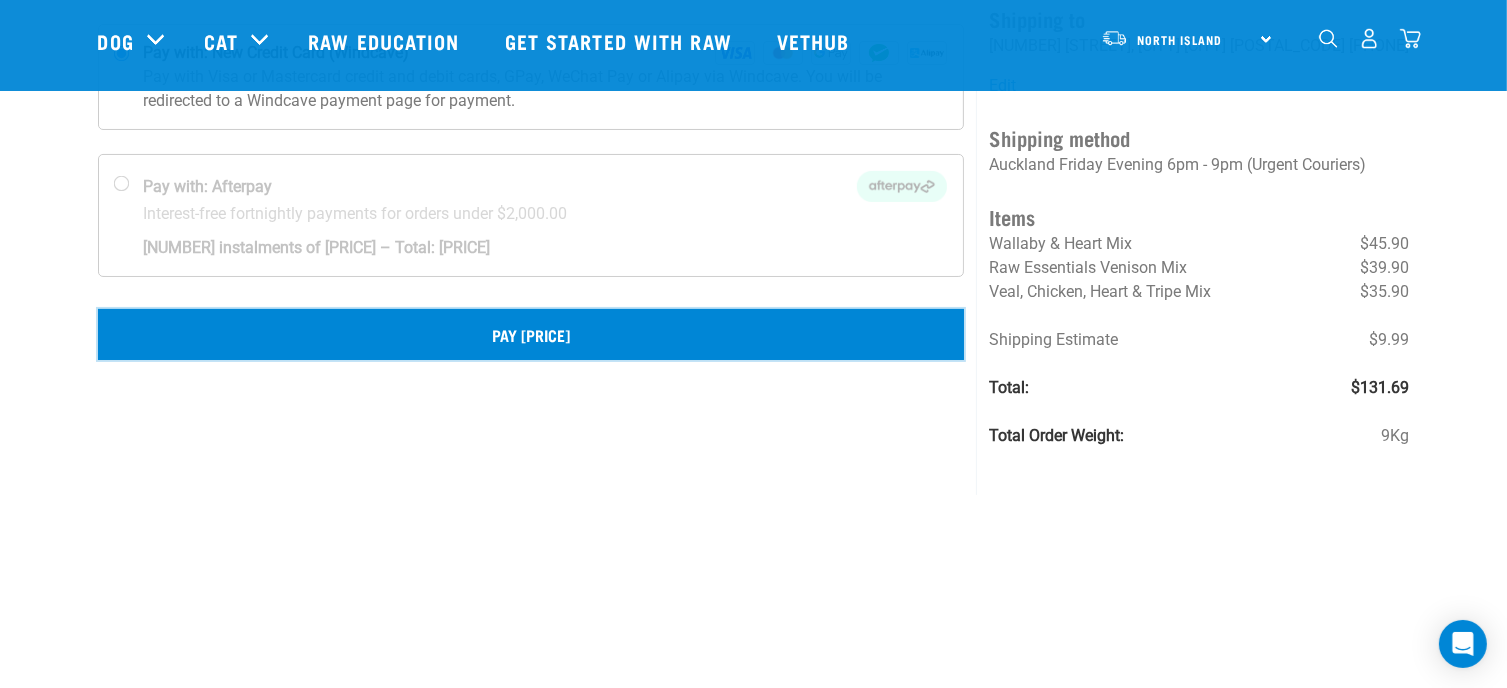 click on "Pay [PRICE]" at bounding box center [531, 334] 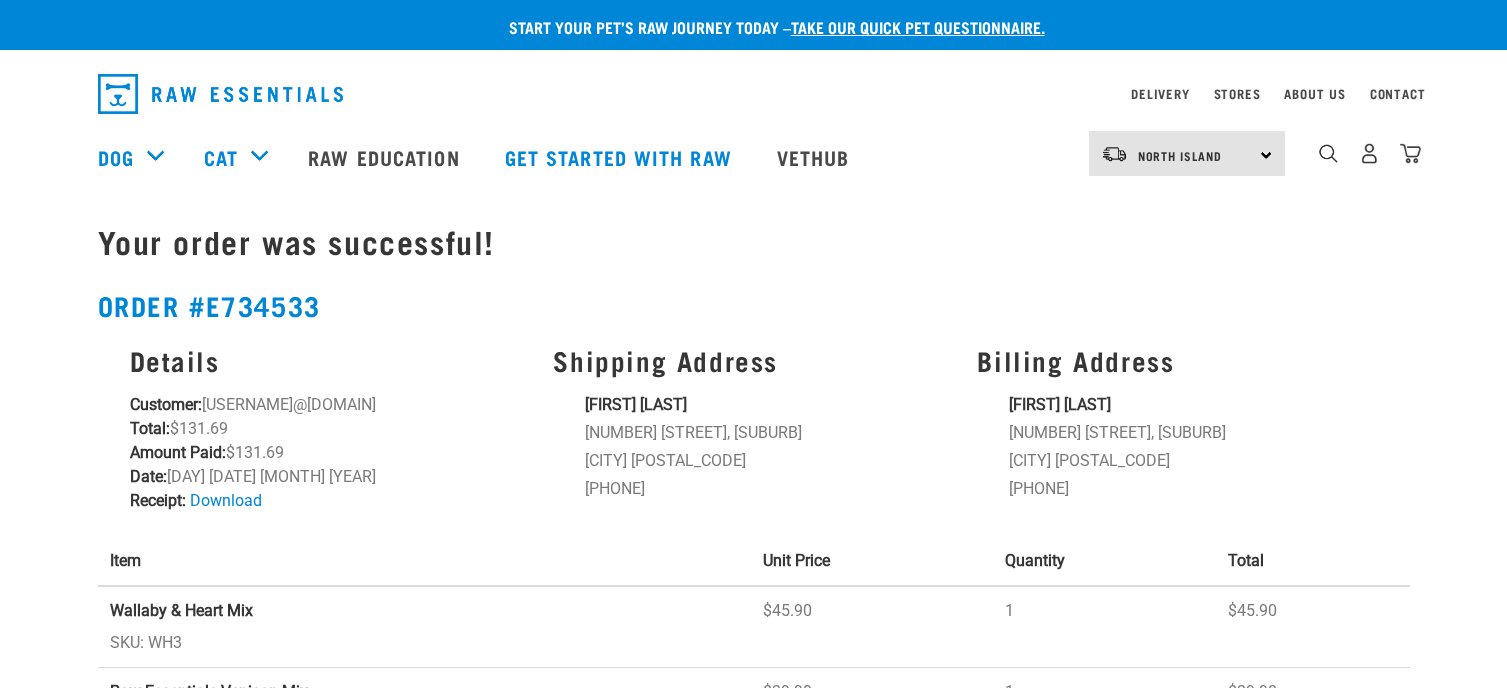 scroll, scrollTop: 0, scrollLeft: 0, axis: both 